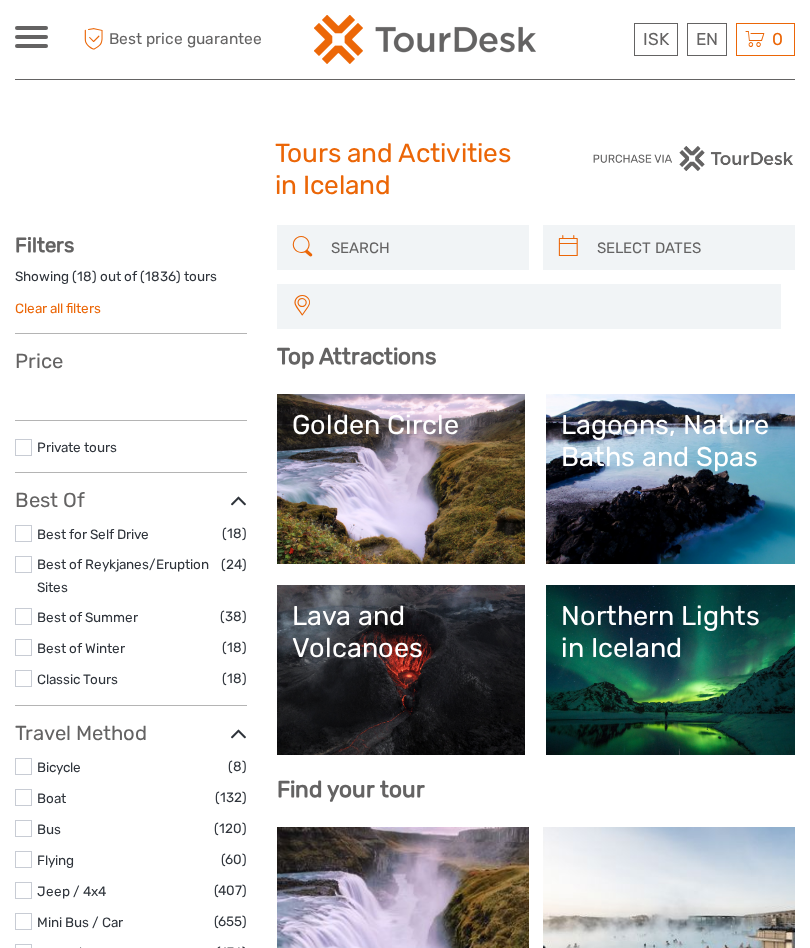select 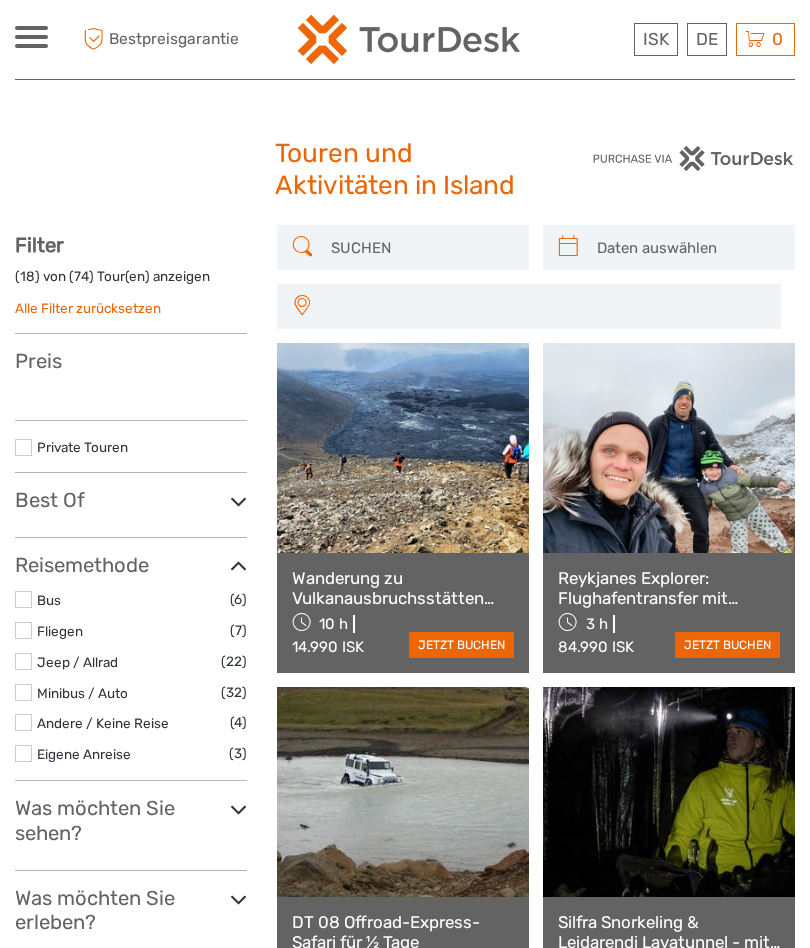 select 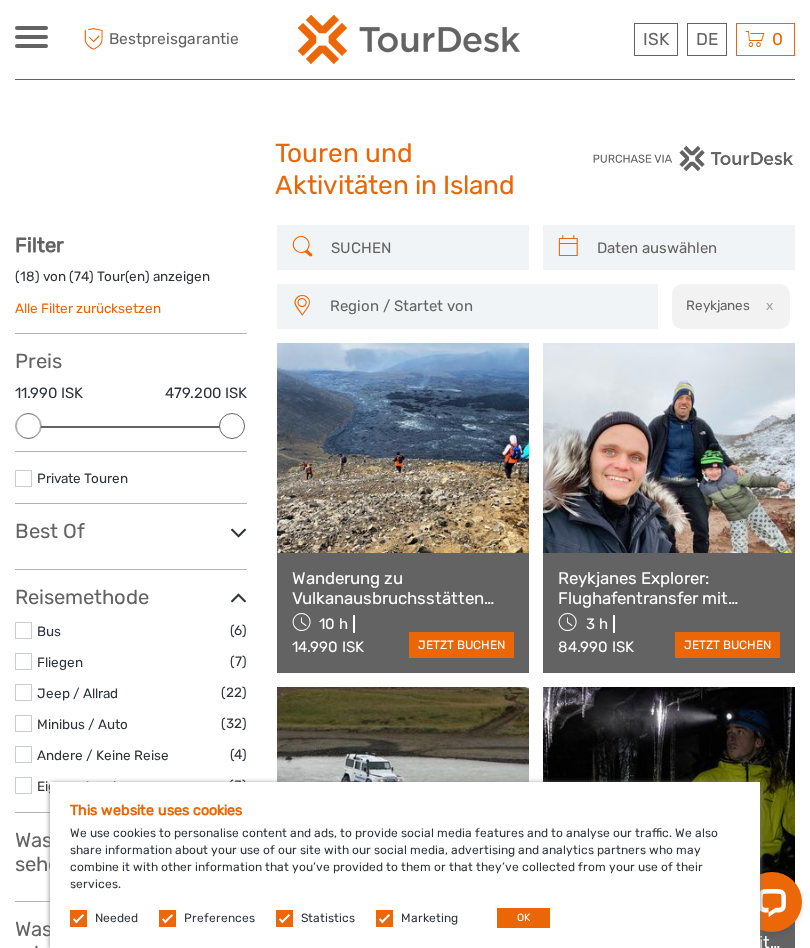 scroll, scrollTop: 0, scrollLeft: 0, axis: both 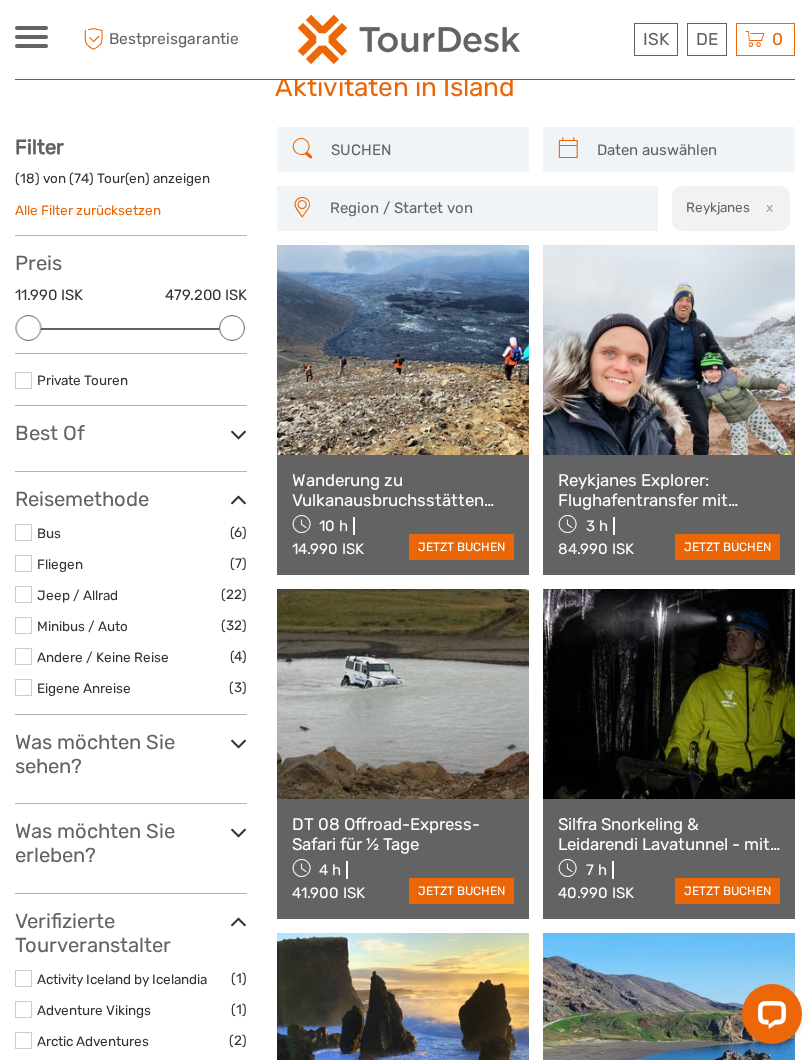click on "Alle Filter zurücksetzen" at bounding box center [88, 210] 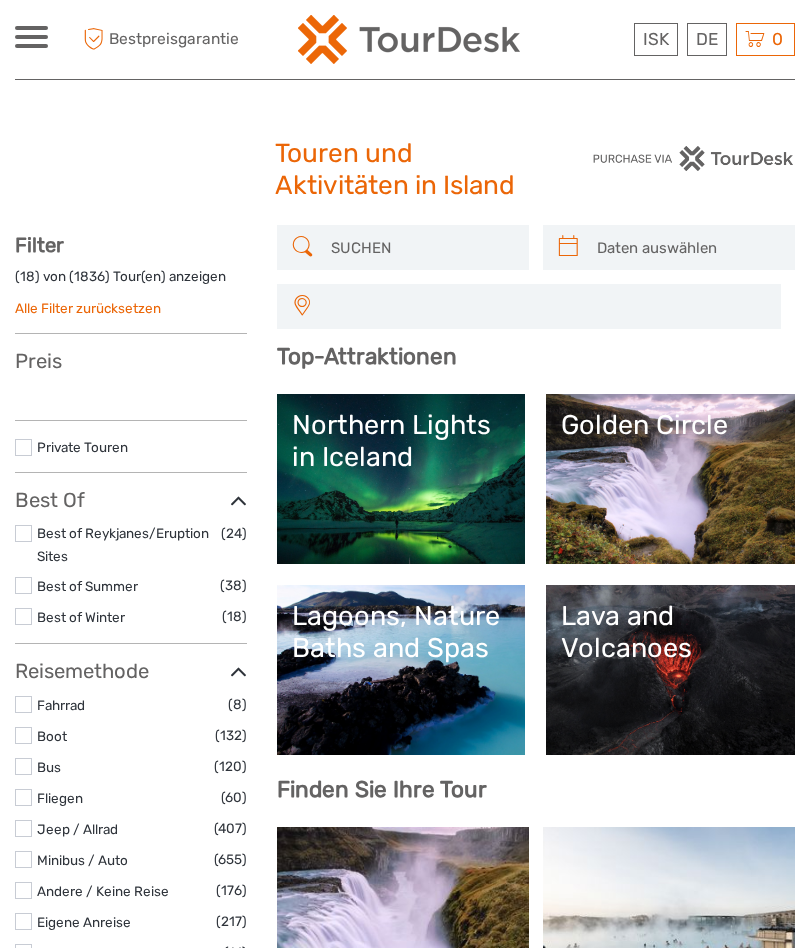 select 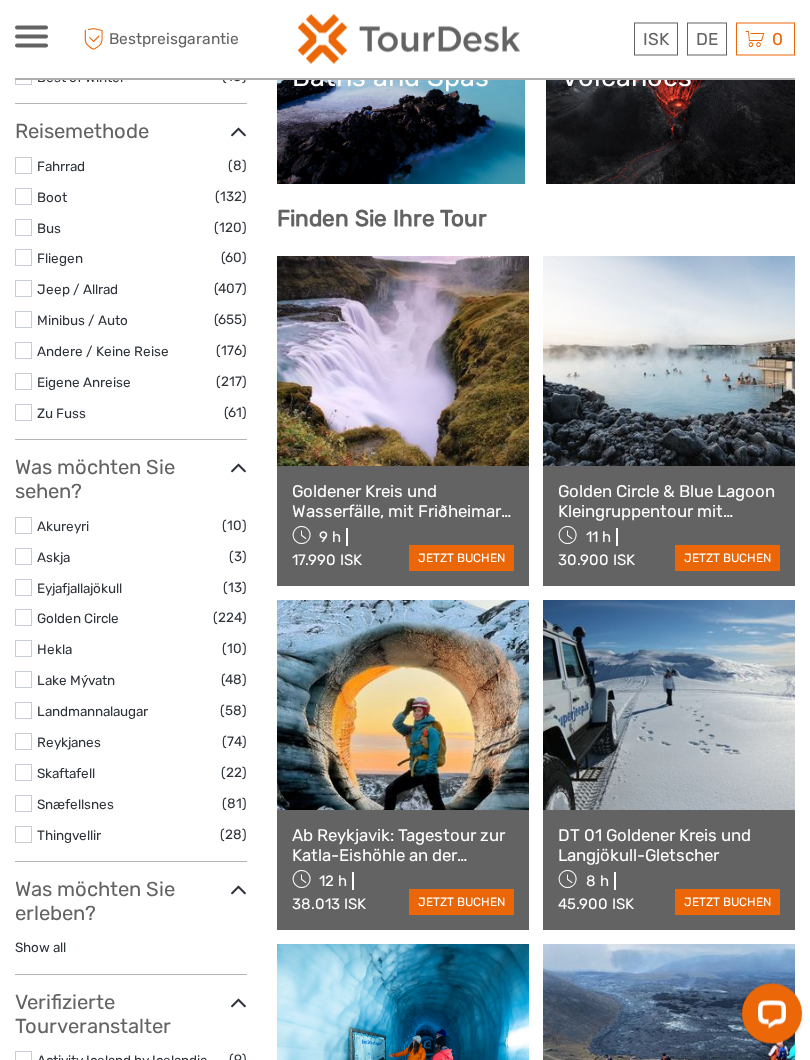 scroll, scrollTop: 571, scrollLeft: 0, axis: vertical 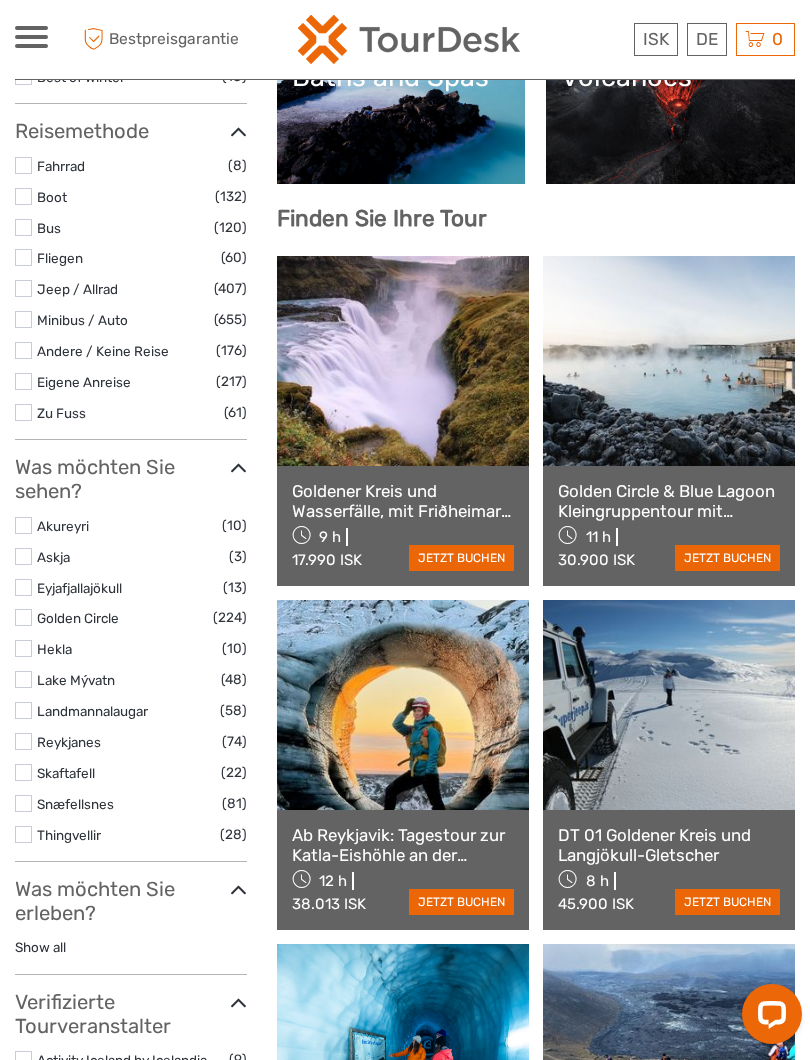 click at bounding box center [23, 741] 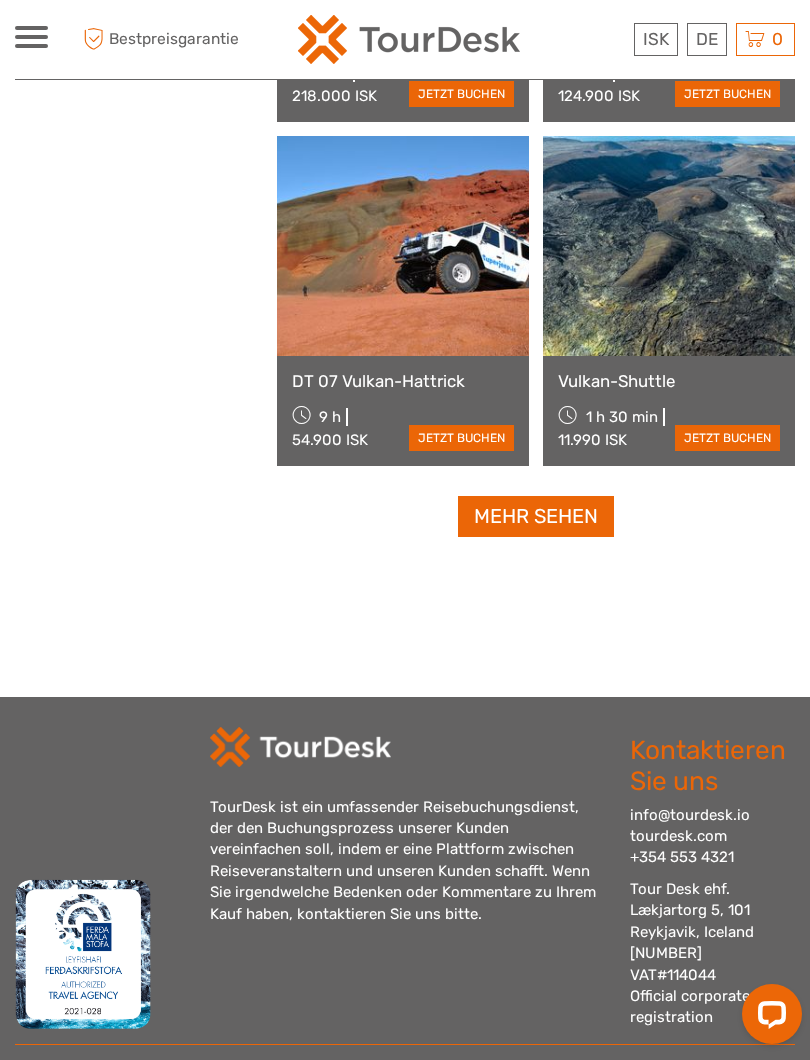 scroll, scrollTop: 2937, scrollLeft: 0, axis: vertical 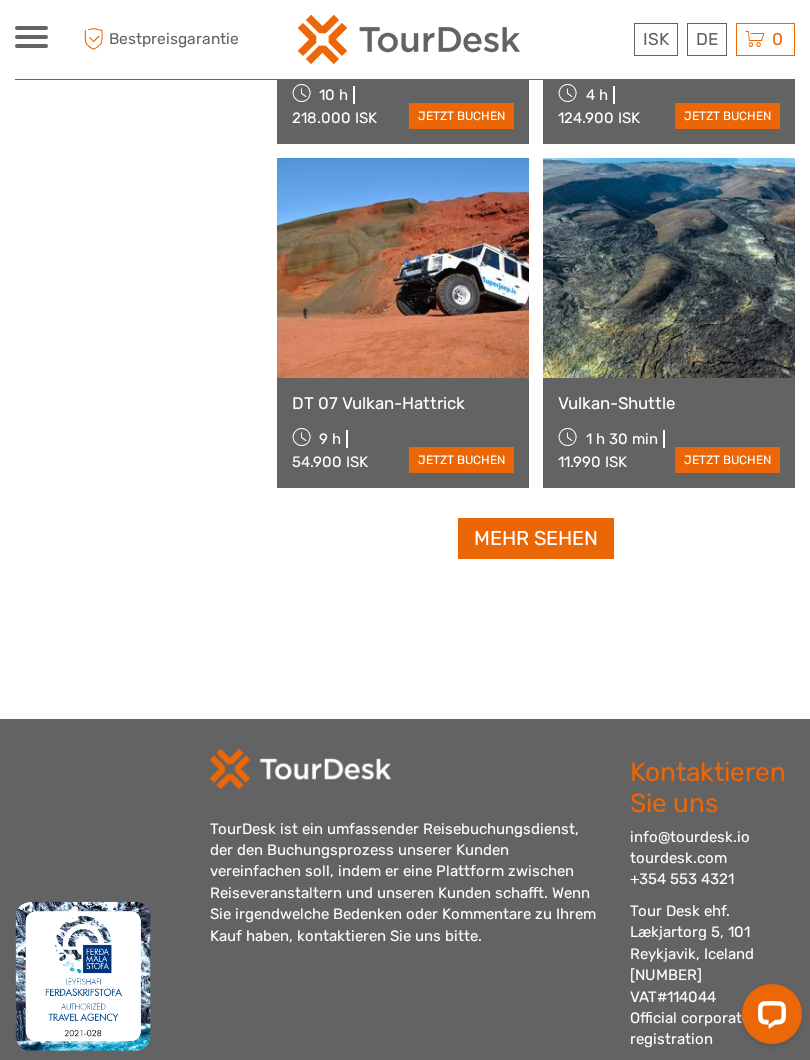 click on "Mehr sehen" at bounding box center (536, 538) 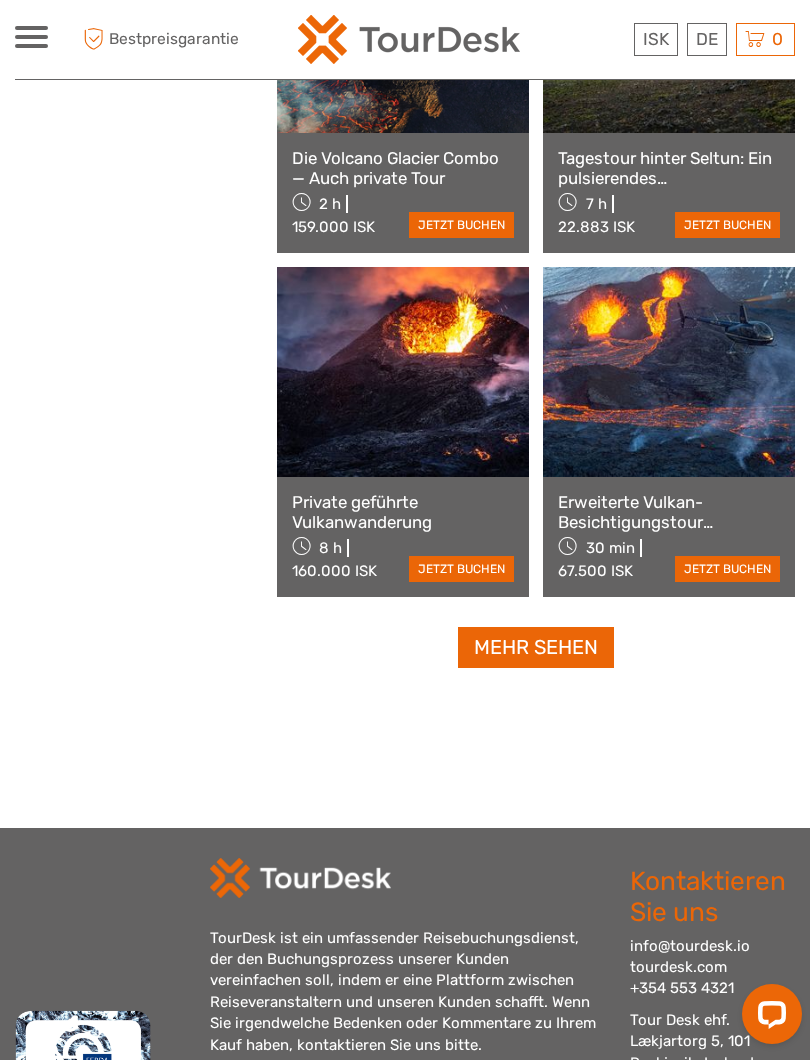 scroll, scrollTop: 5932, scrollLeft: 0, axis: vertical 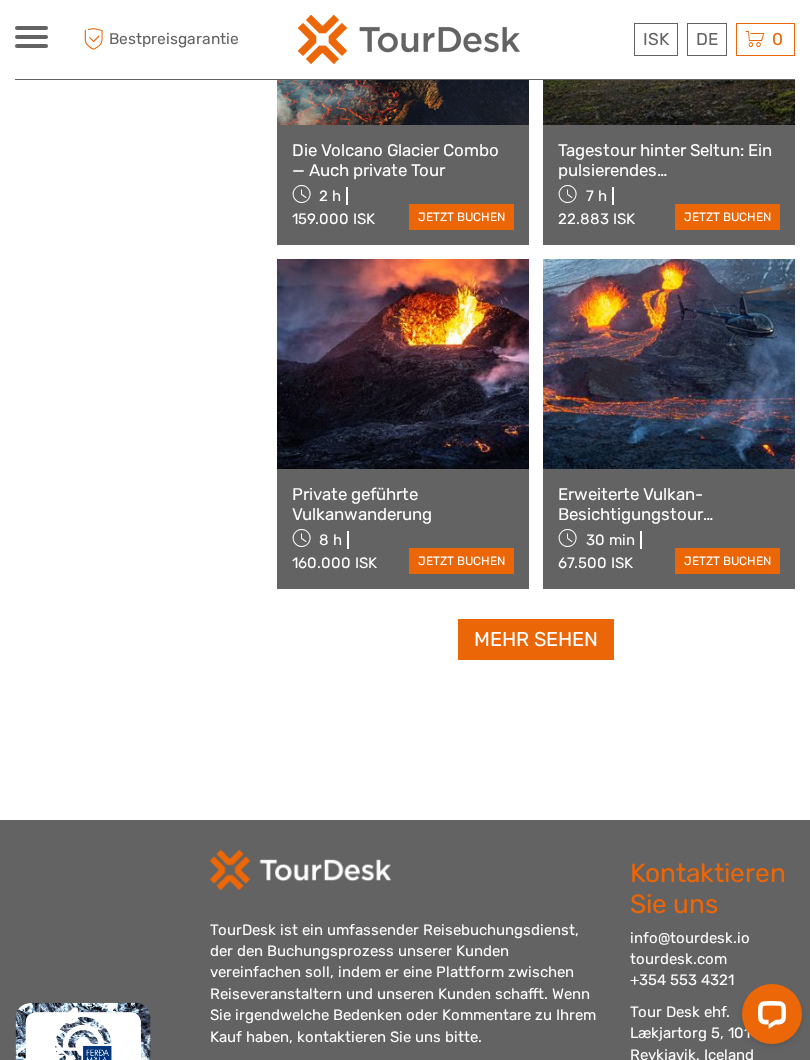 click on "Mehr sehen" at bounding box center (536, 639) 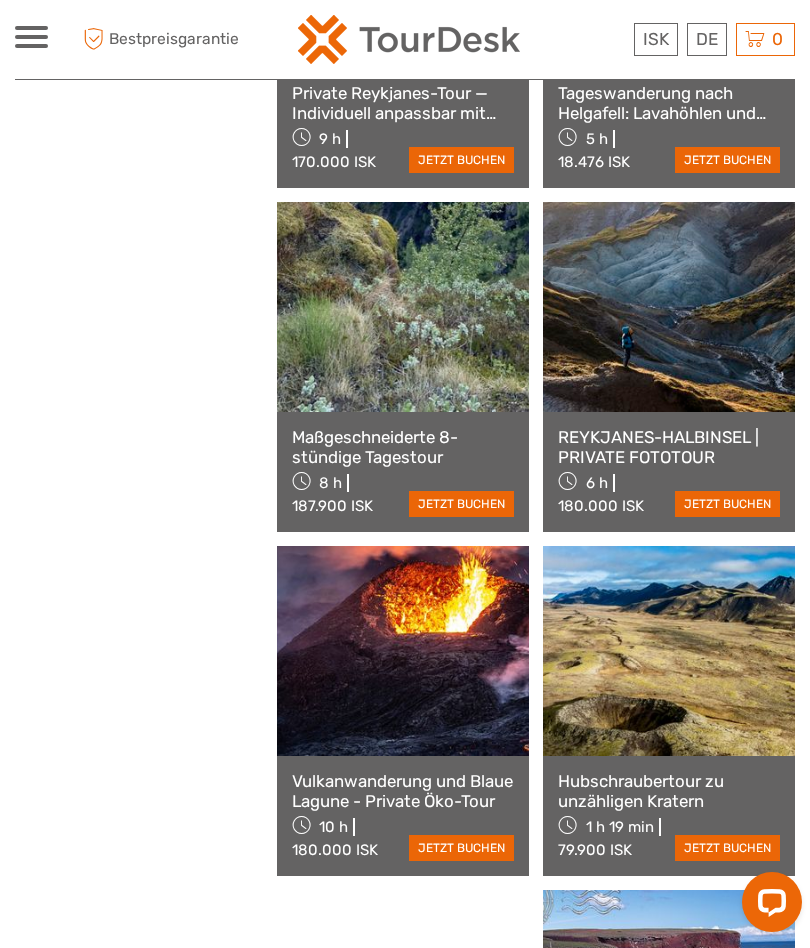 scroll, scrollTop: 6947, scrollLeft: 0, axis: vertical 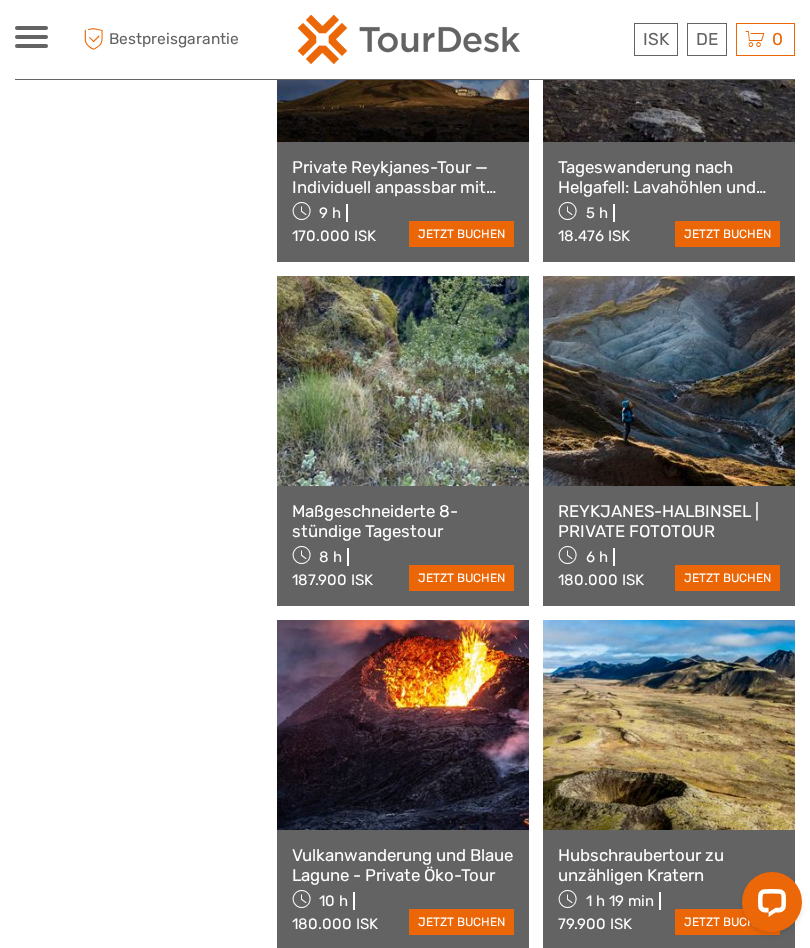 click on "Bestpreisgarantie" at bounding box center (158, 39) 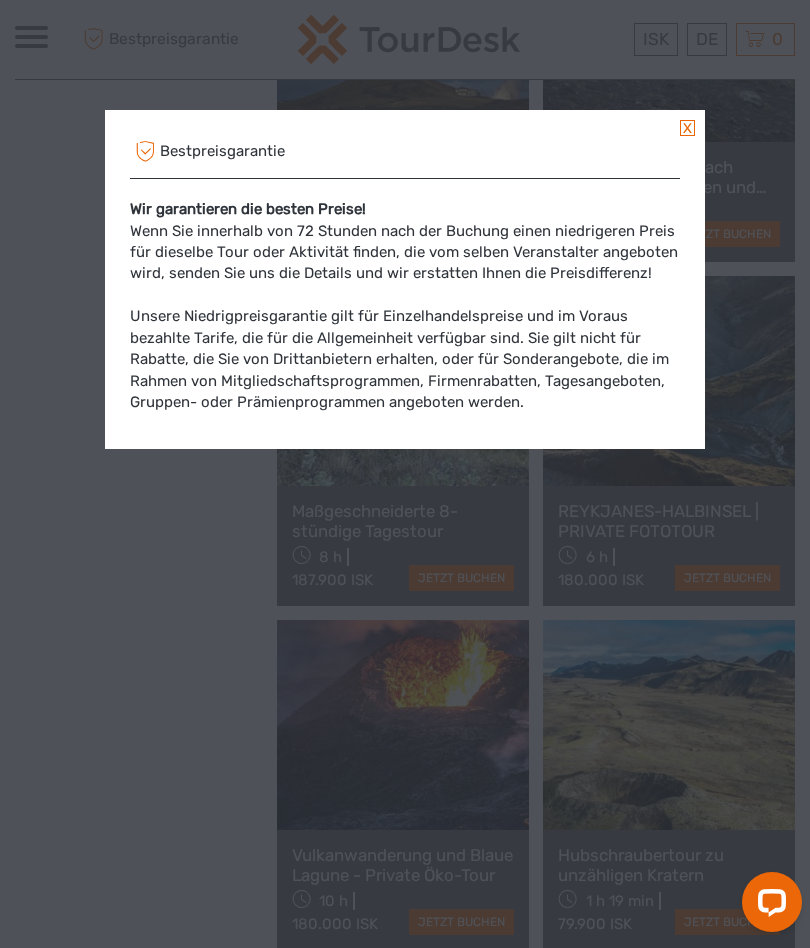 click on "Bestpreisgarantie" at bounding box center [405, 152] 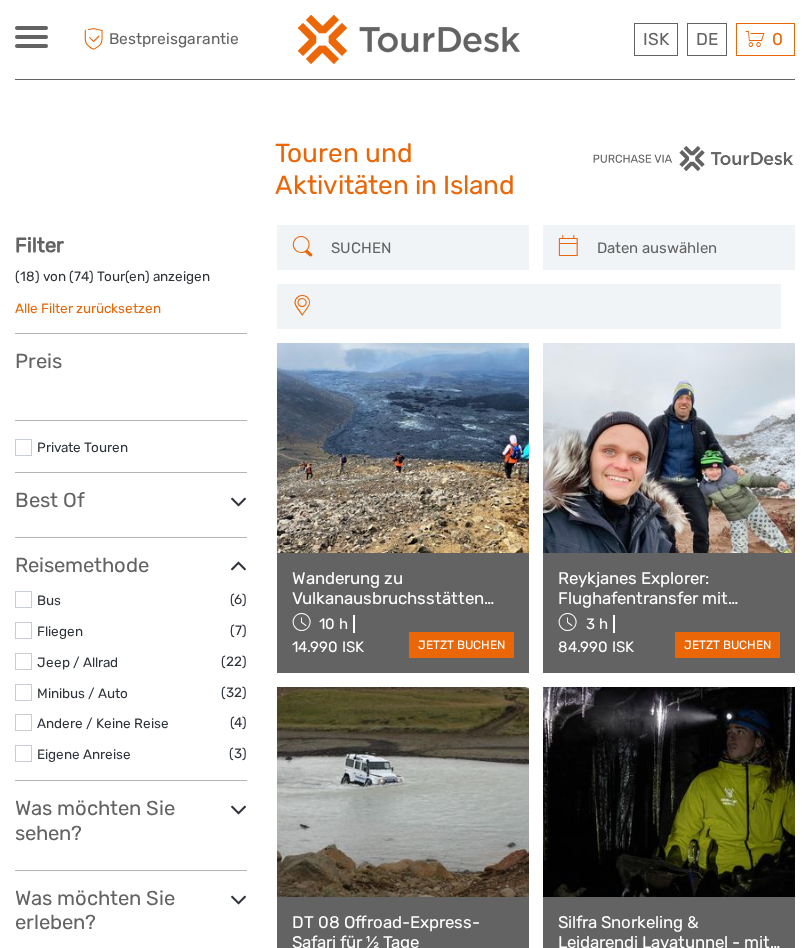 select 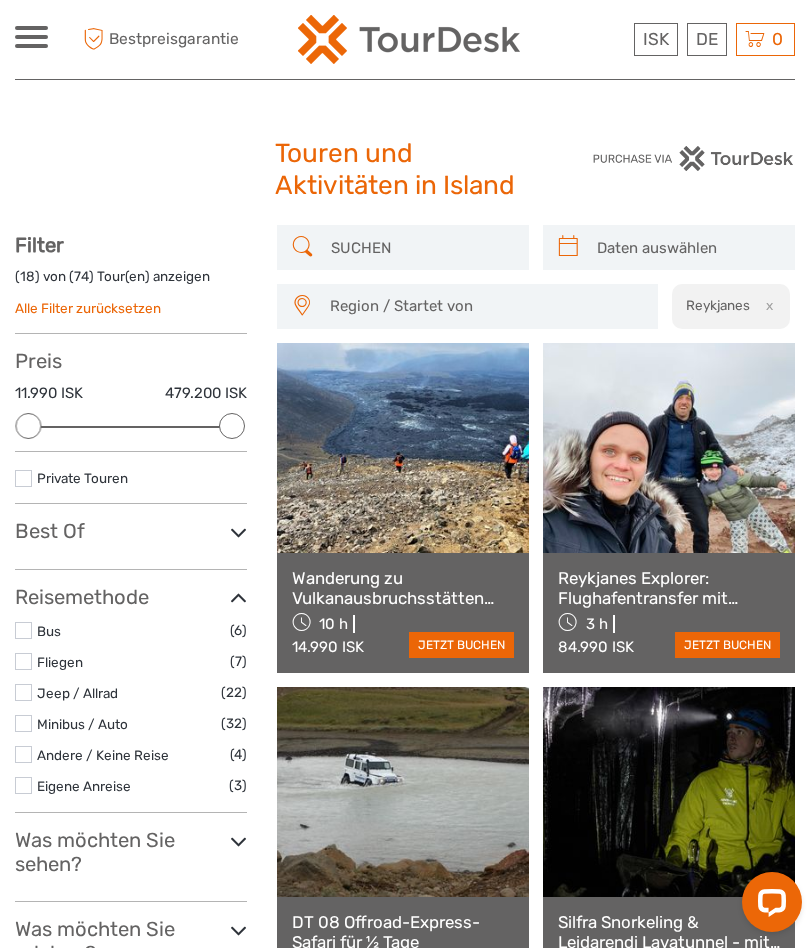 scroll, scrollTop: 0, scrollLeft: 0, axis: both 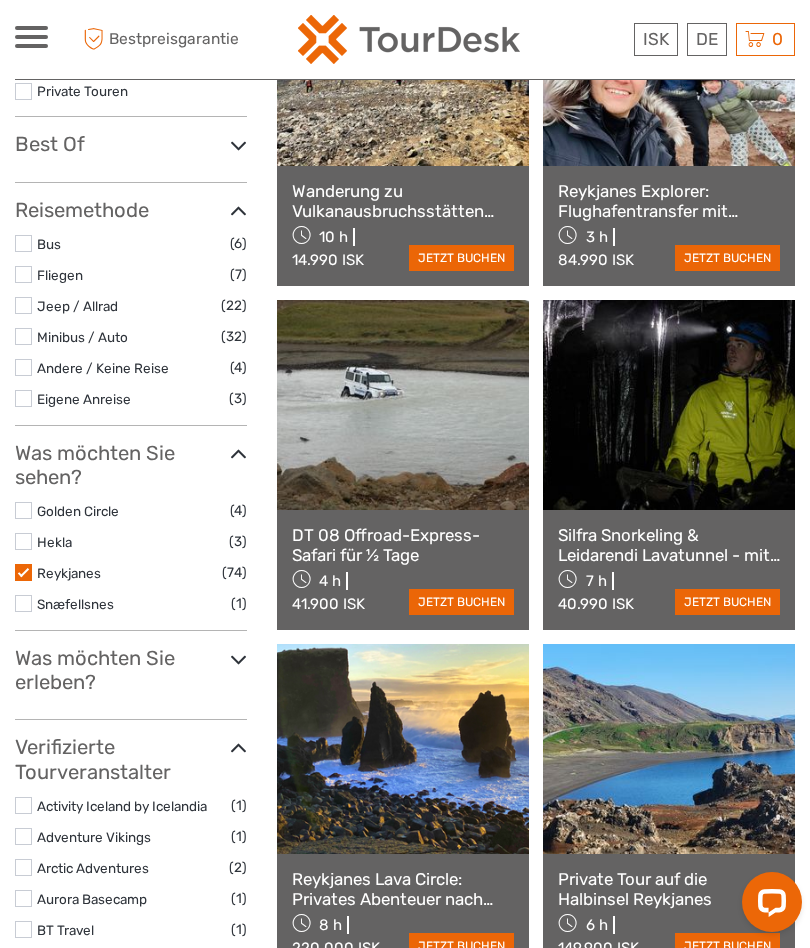 click at bounding box center [23, 398] 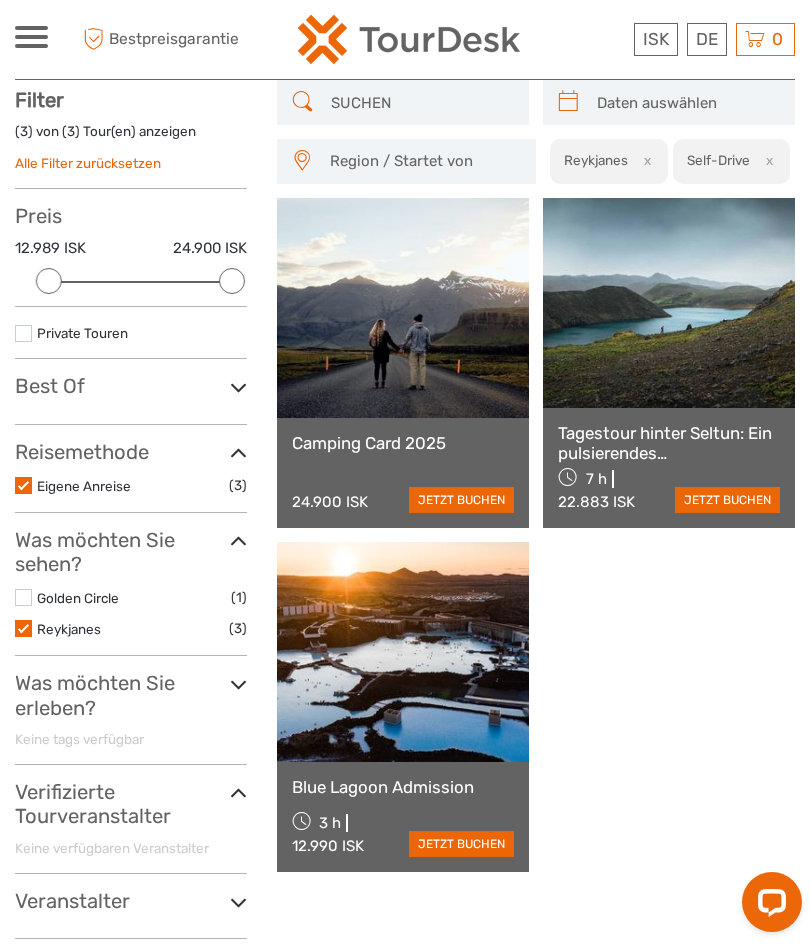 scroll, scrollTop: 144, scrollLeft: 0, axis: vertical 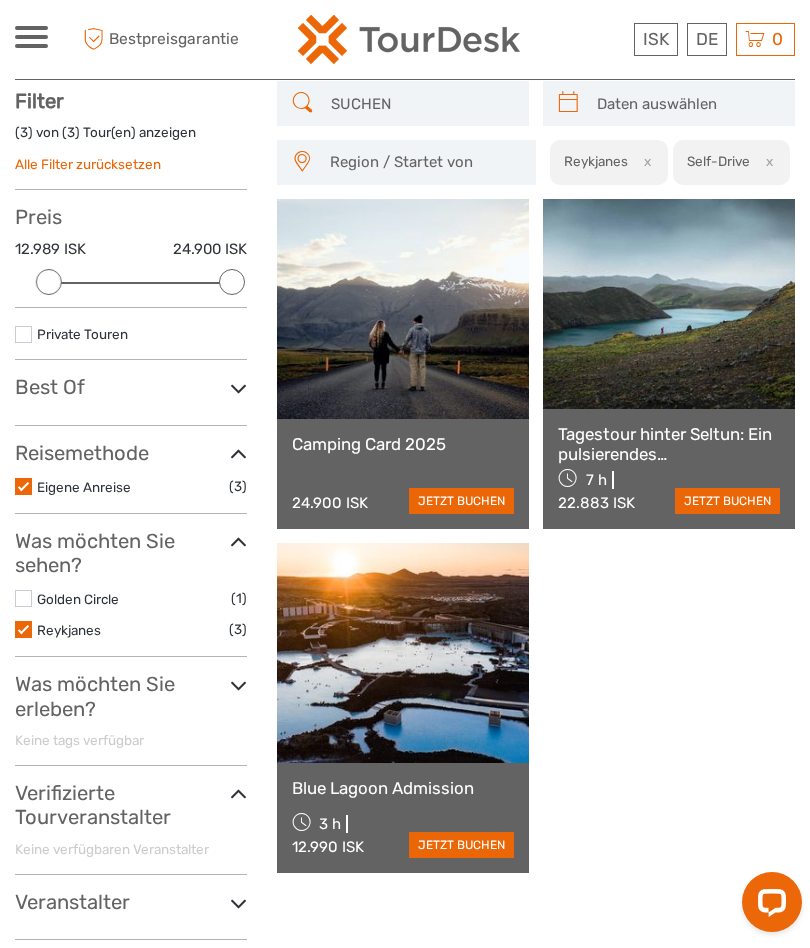 click at bounding box center (23, 486) 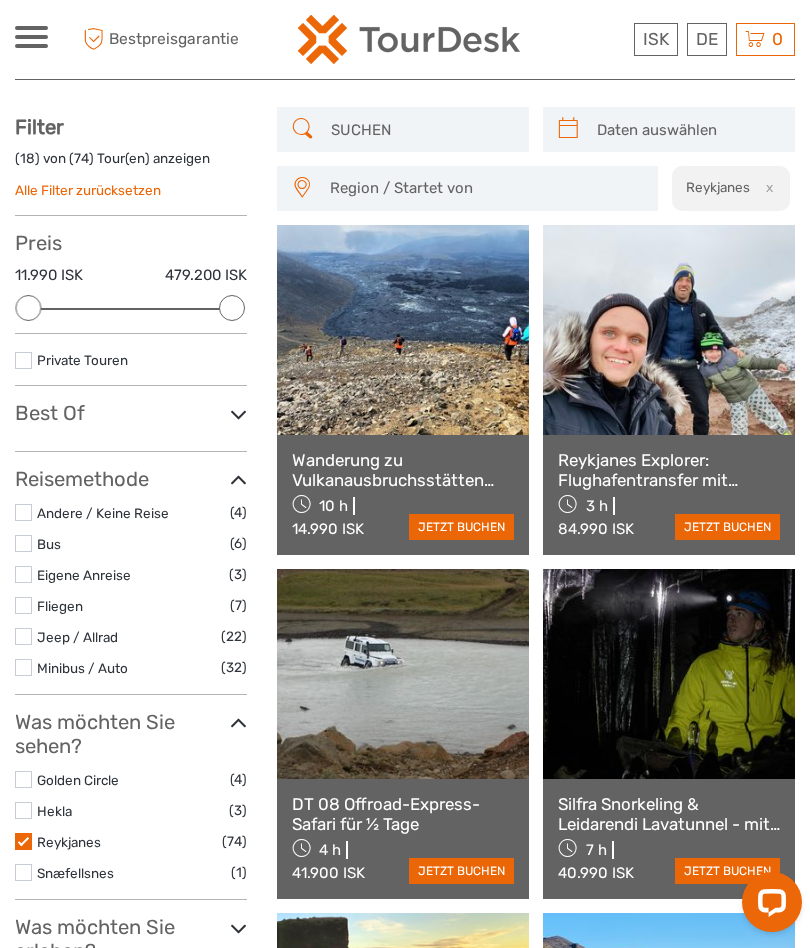 scroll, scrollTop: 0, scrollLeft: 0, axis: both 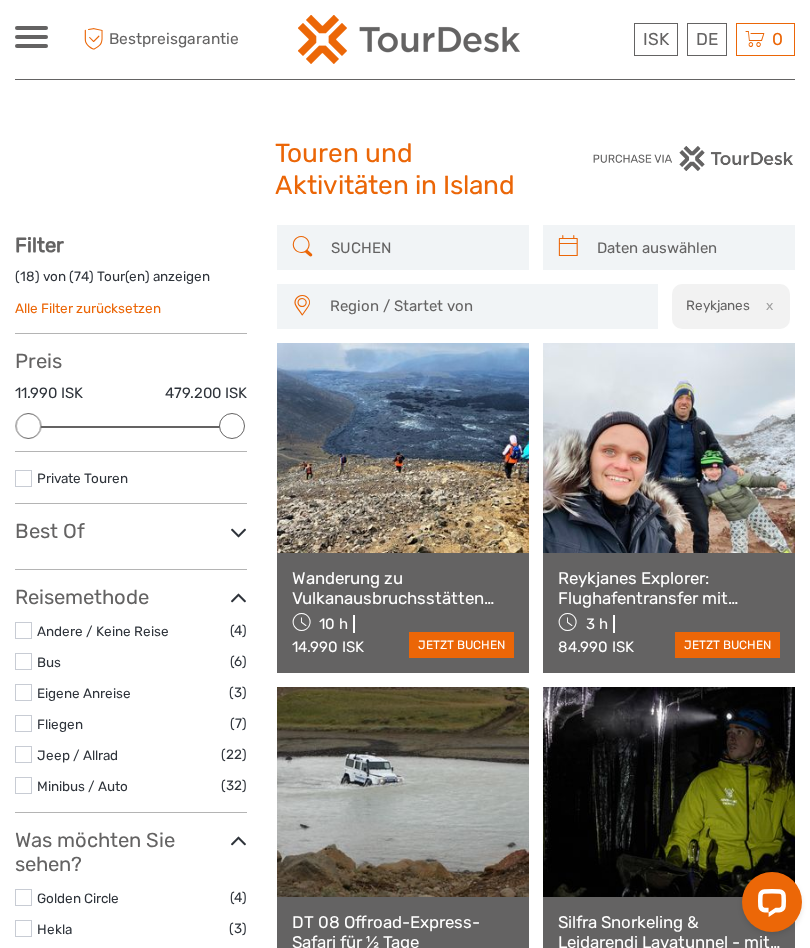 click on "Deutsch" at bounding box center [0, 0] 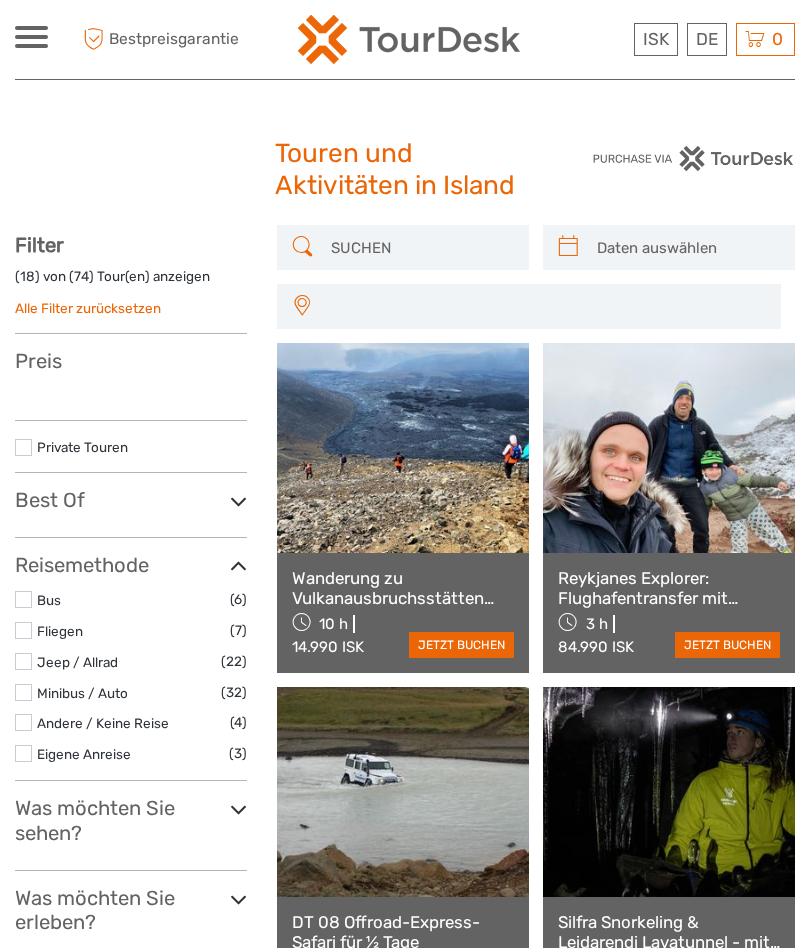 select 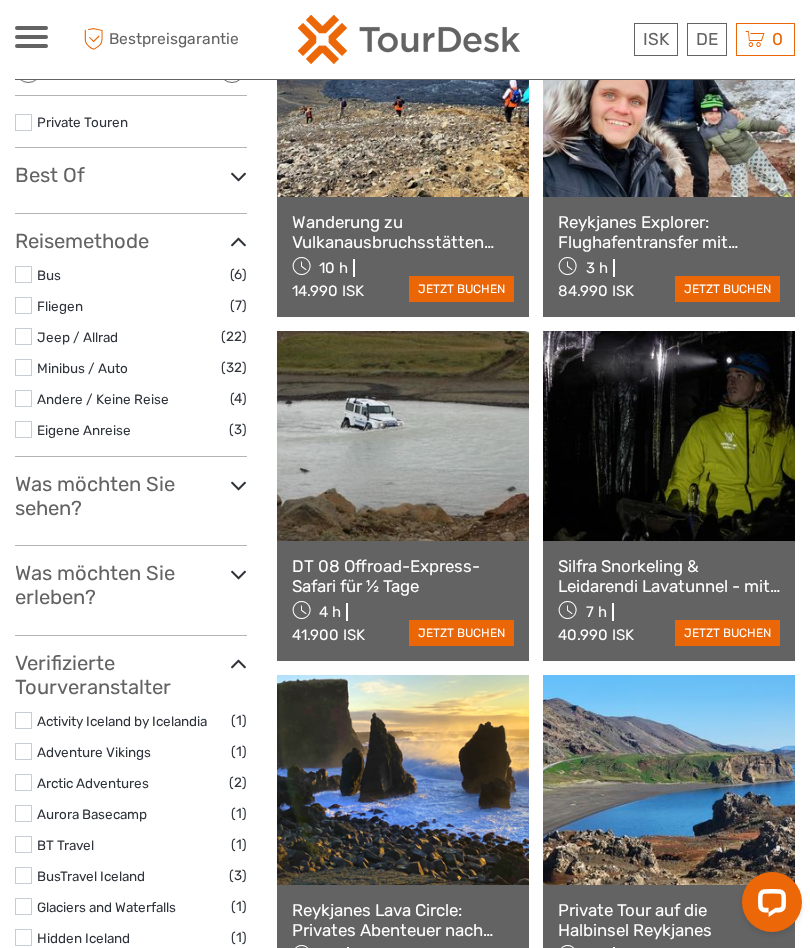 scroll, scrollTop: 343, scrollLeft: 0, axis: vertical 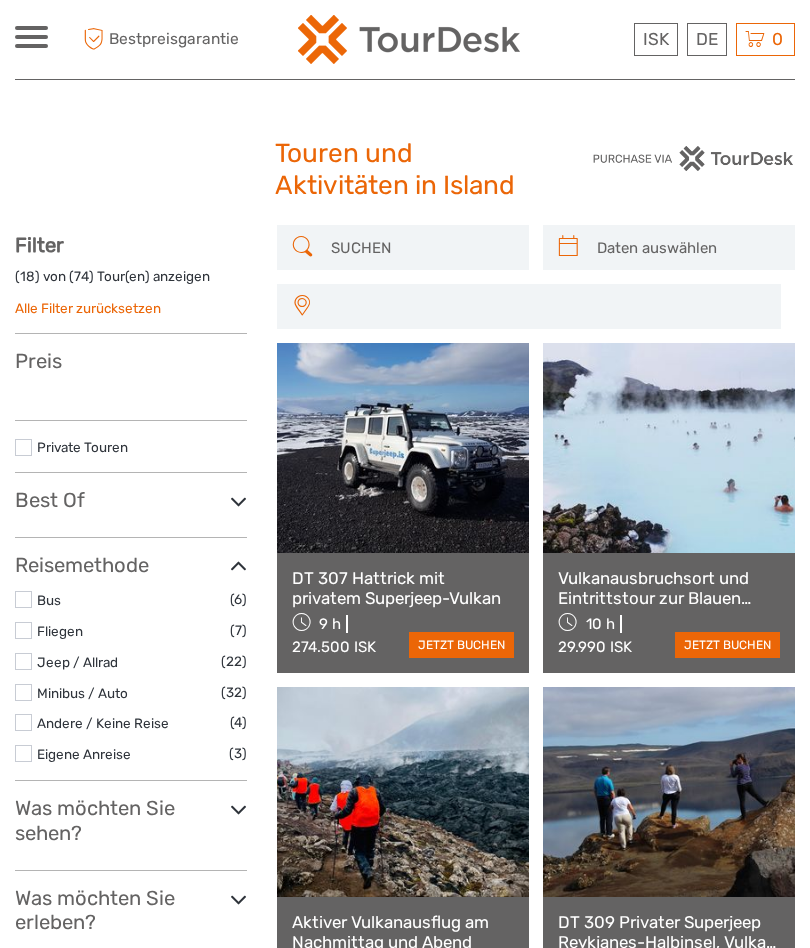 select 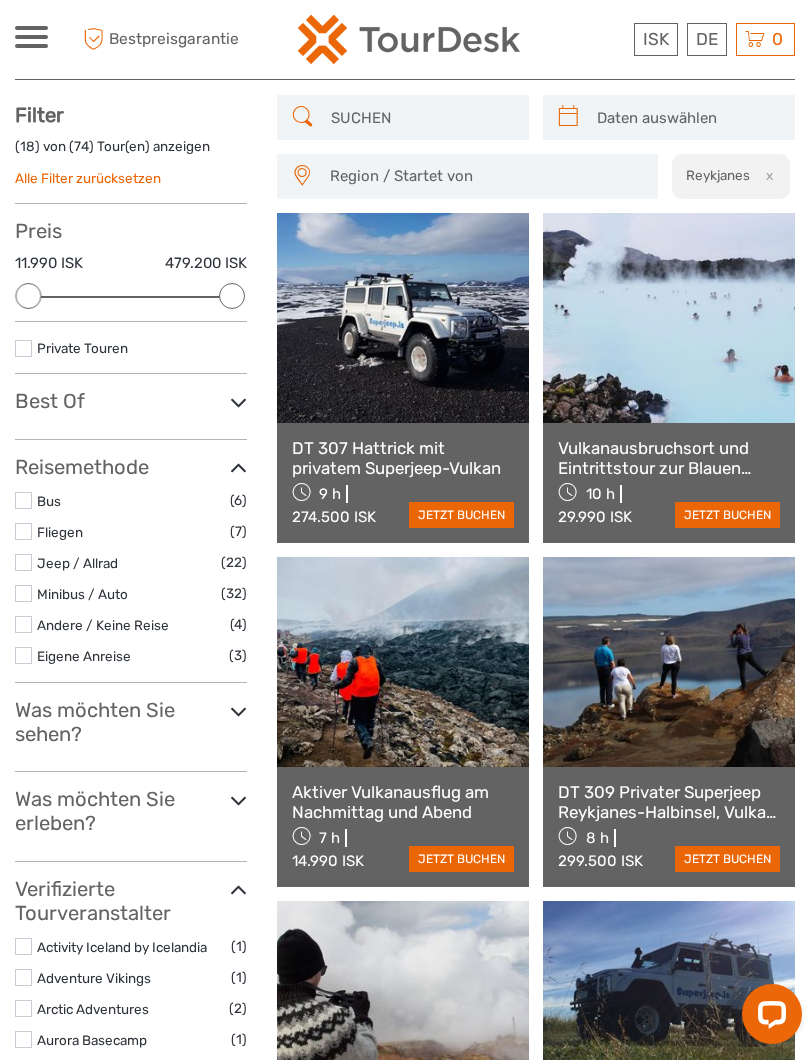scroll, scrollTop: 128, scrollLeft: 0, axis: vertical 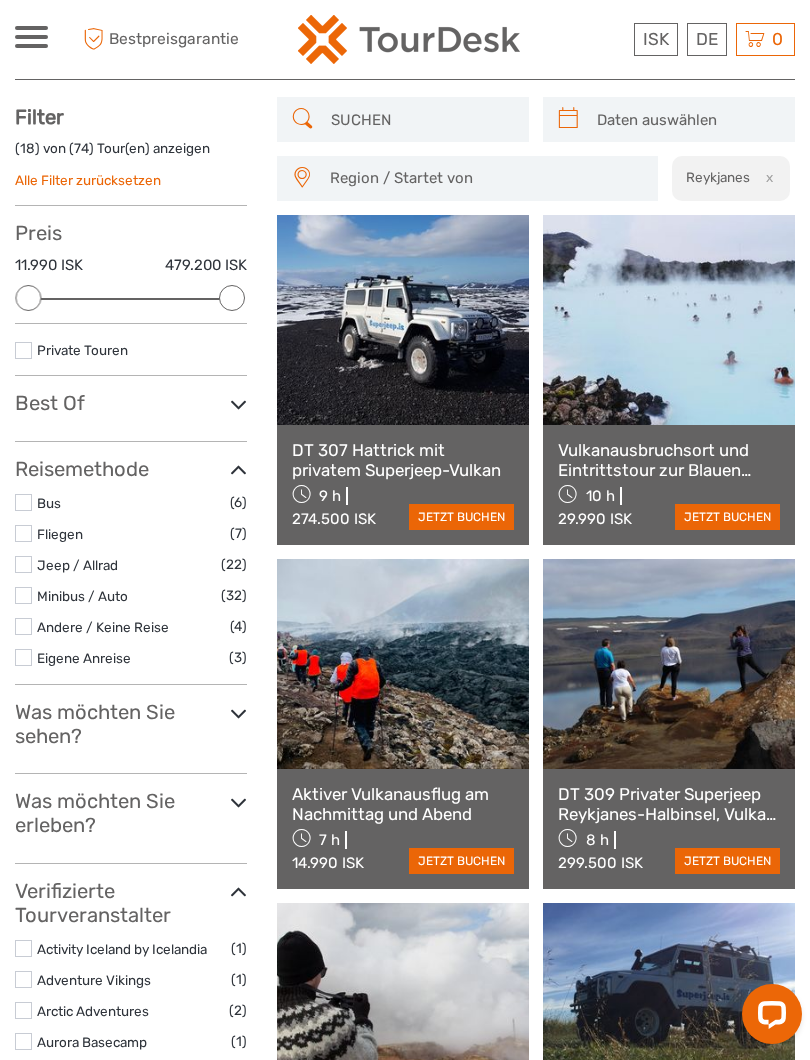 click at bounding box center (31, 37) 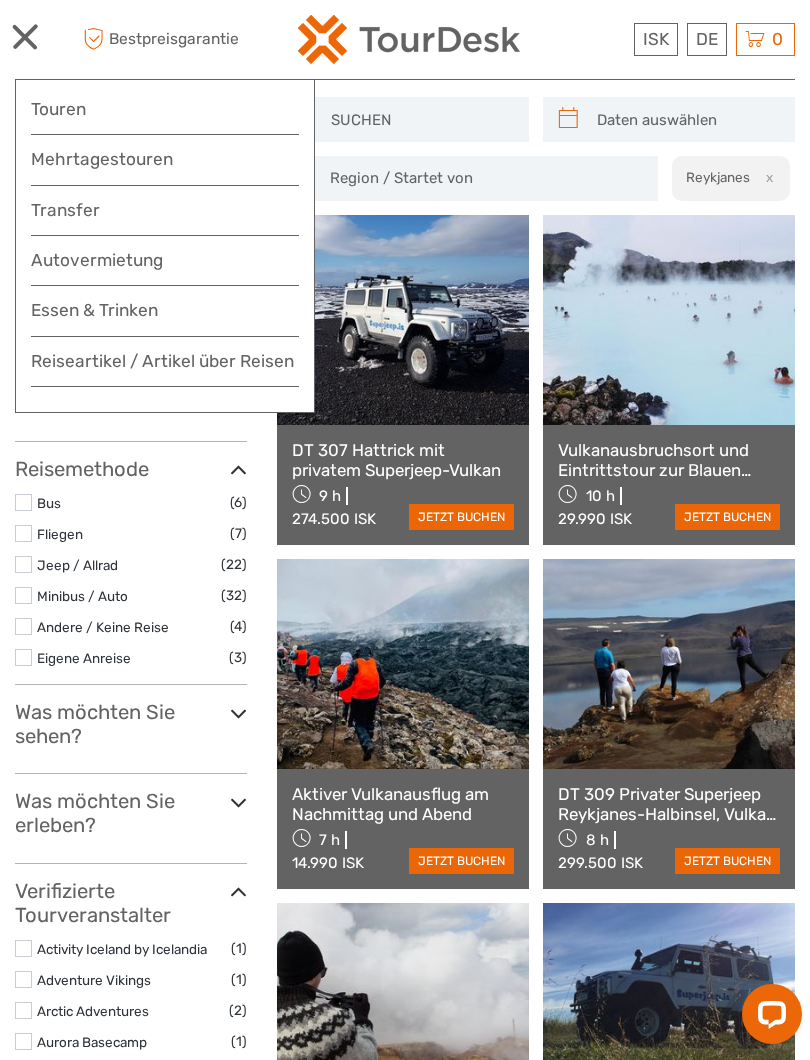 click at bounding box center [31, 37] 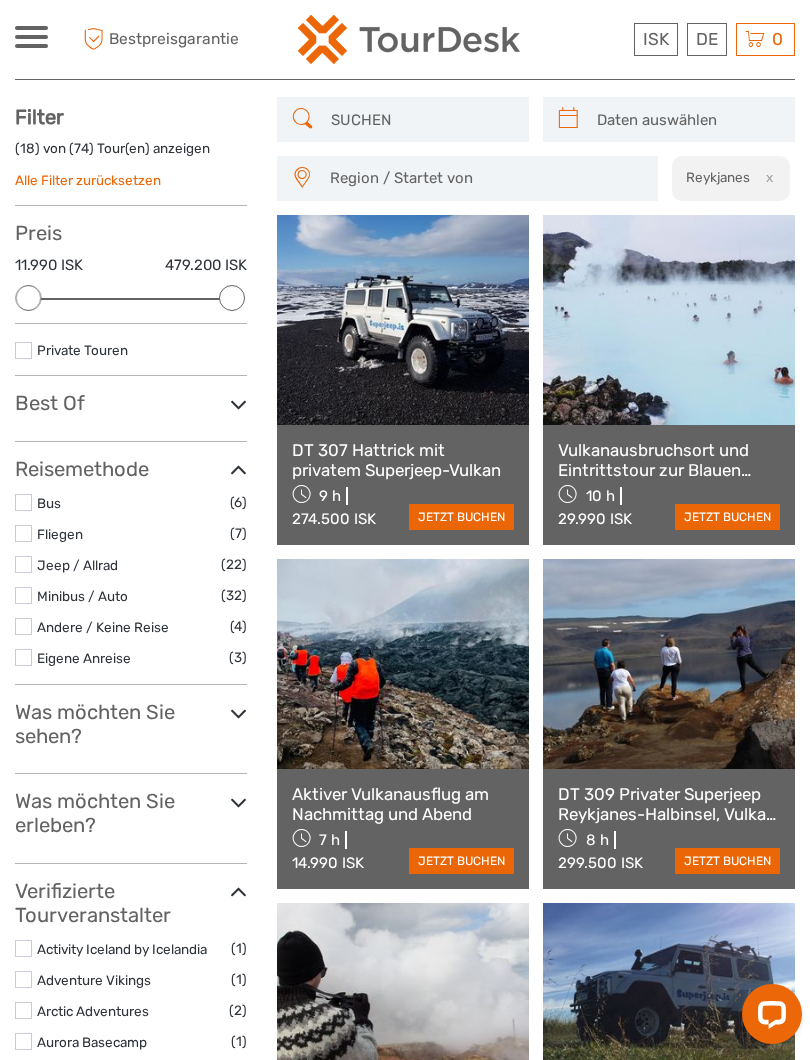 click at bounding box center (31, 37) 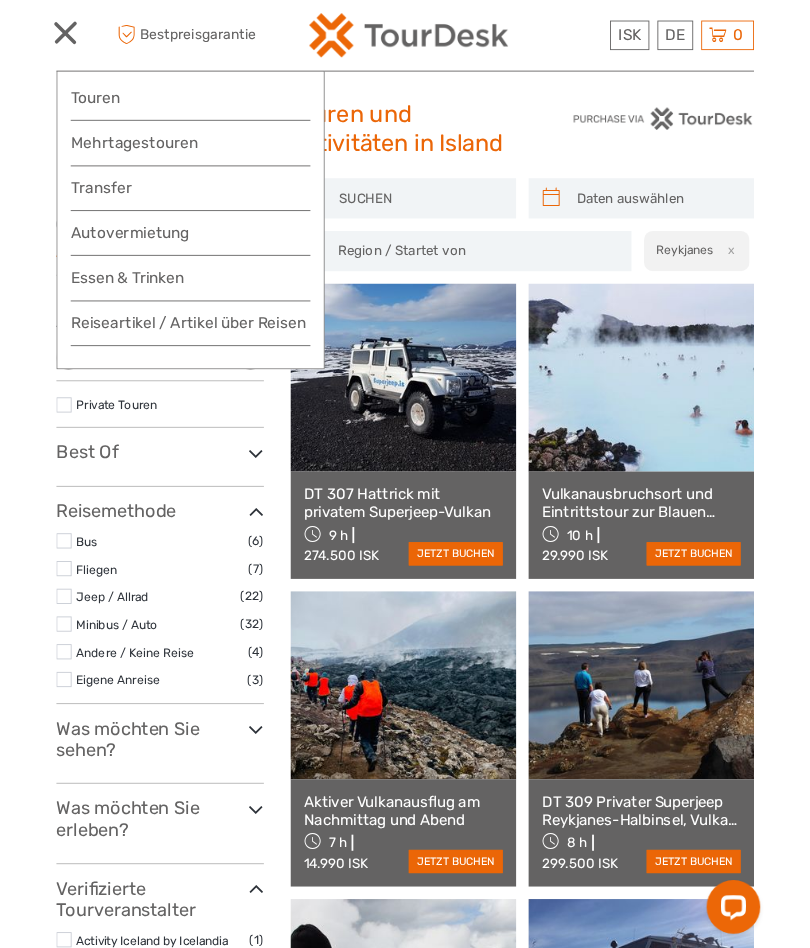 scroll, scrollTop: 0, scrollLeft: 0, axis: both 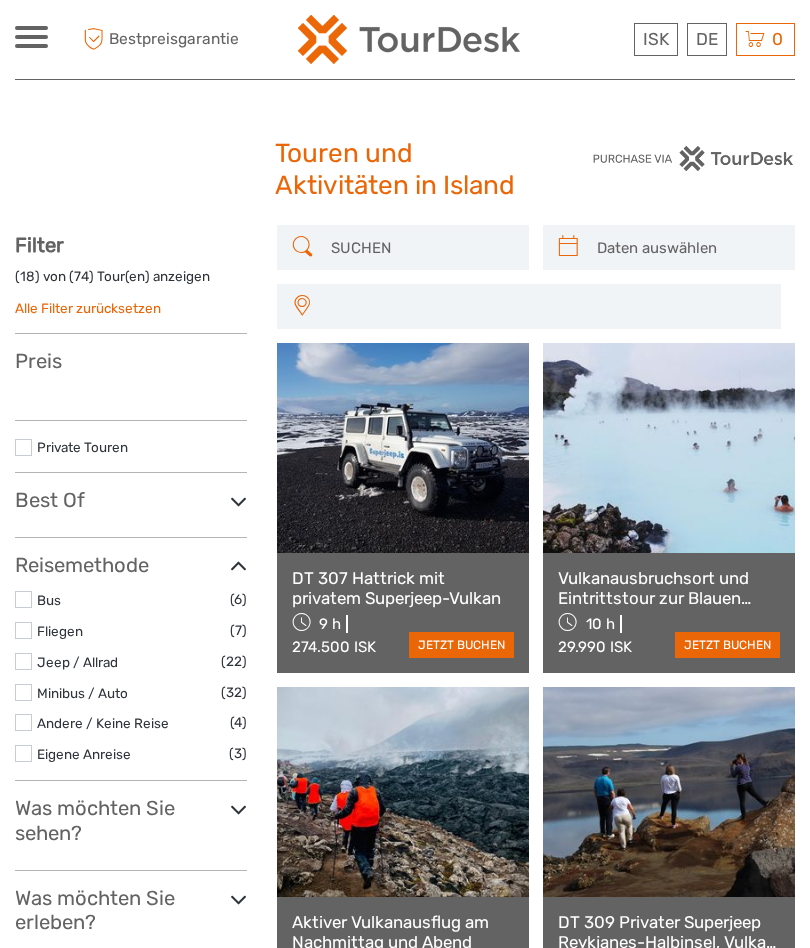 select 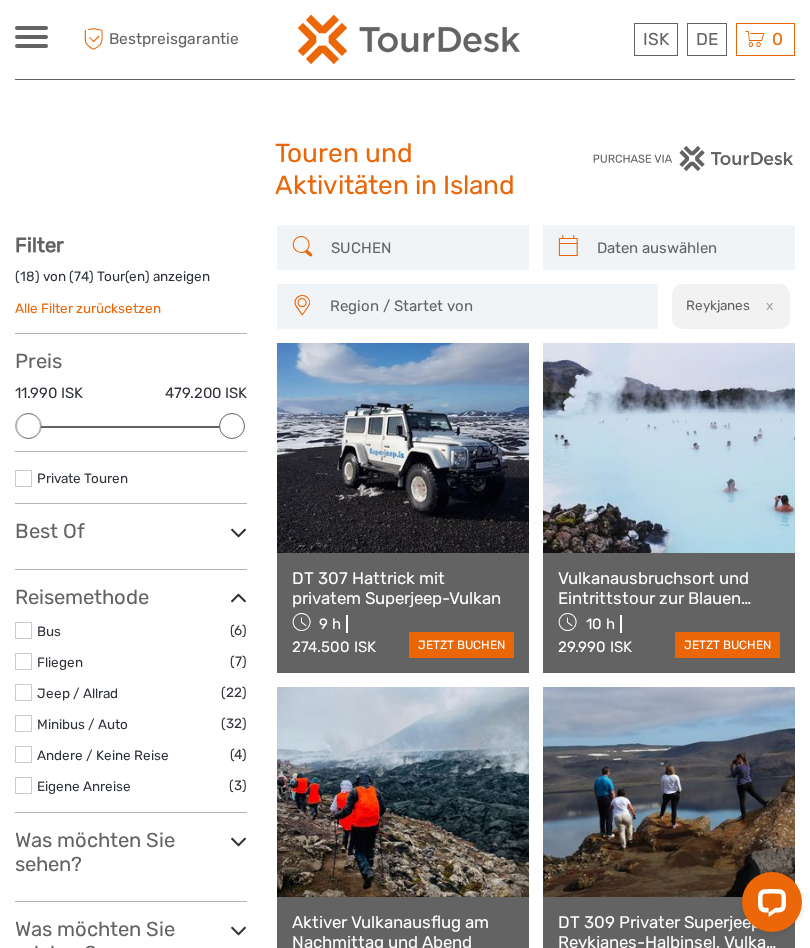 scroll, scrollTop: 0, scrollLeft: 0, axis: both 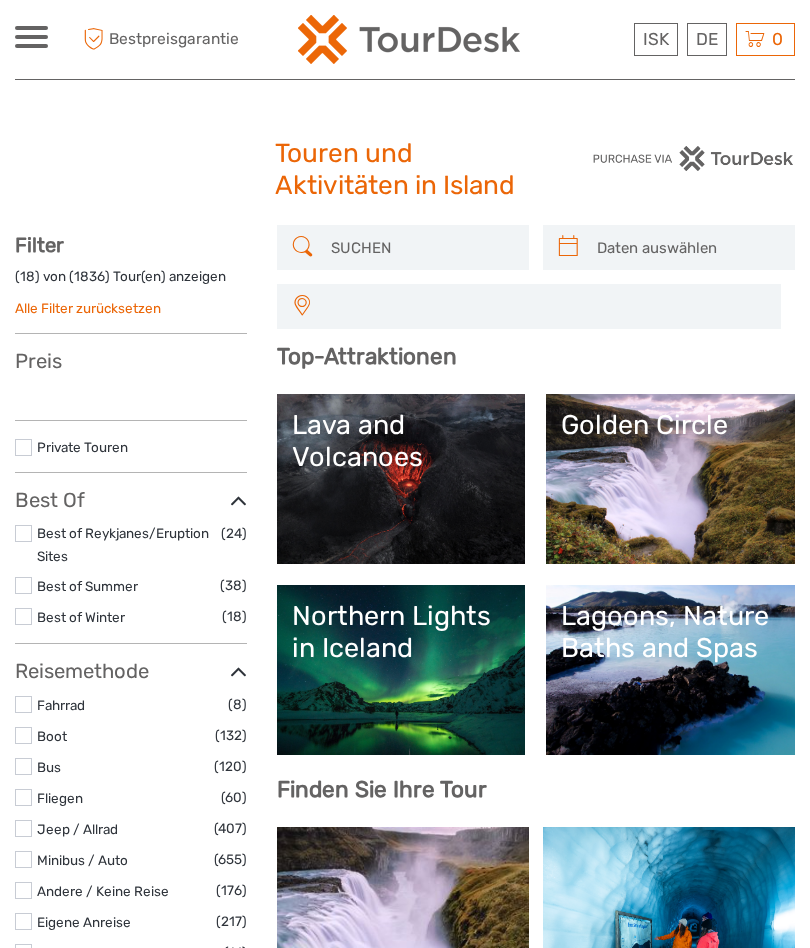 select 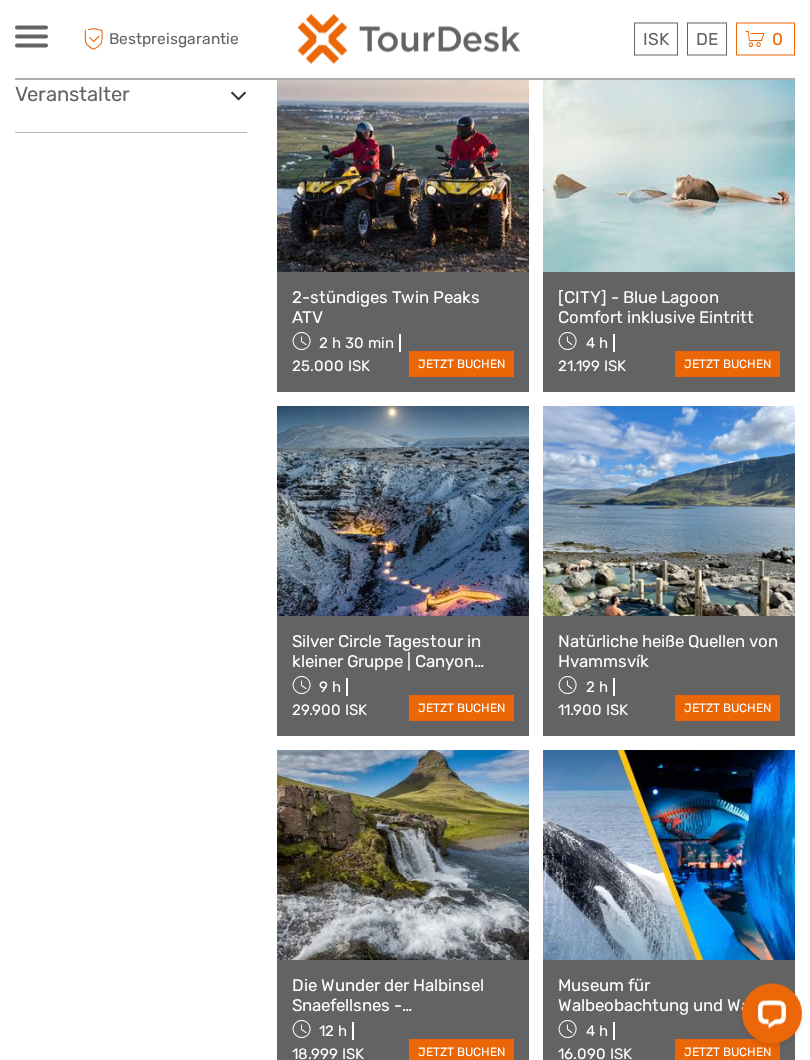scroll, scrollTop: 2830, scrollLeft: 0, axis: vertical 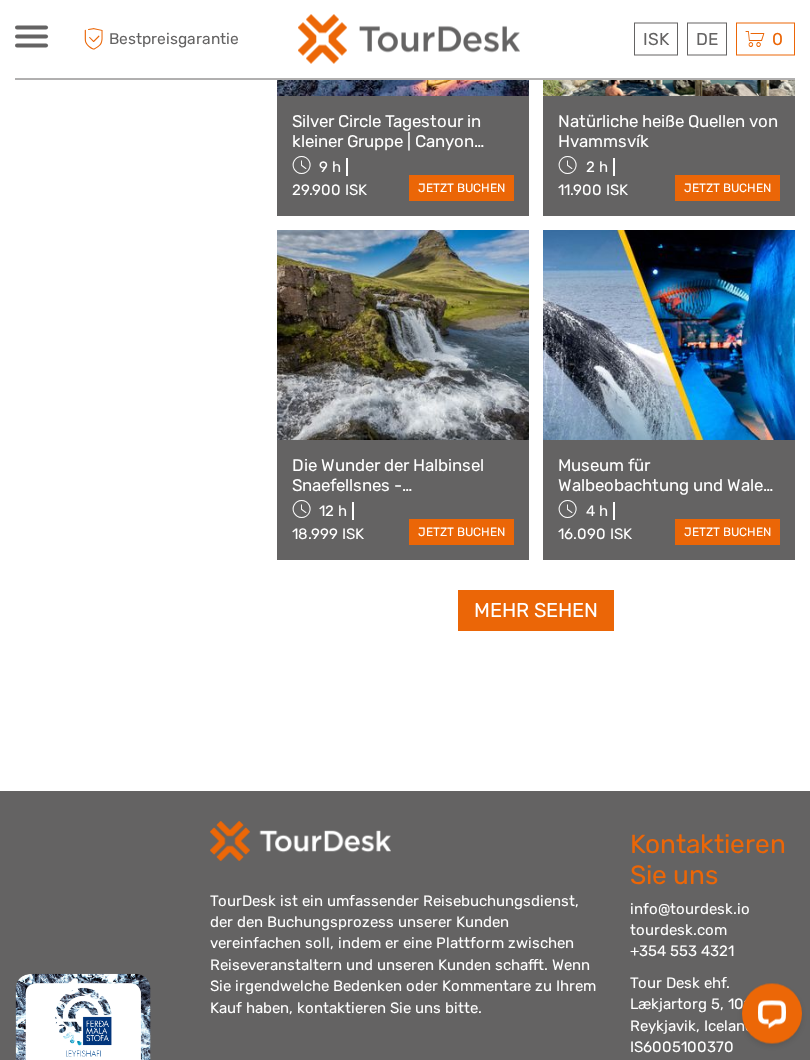 click on "Mehr sehen" at bounding box center [536, 611] 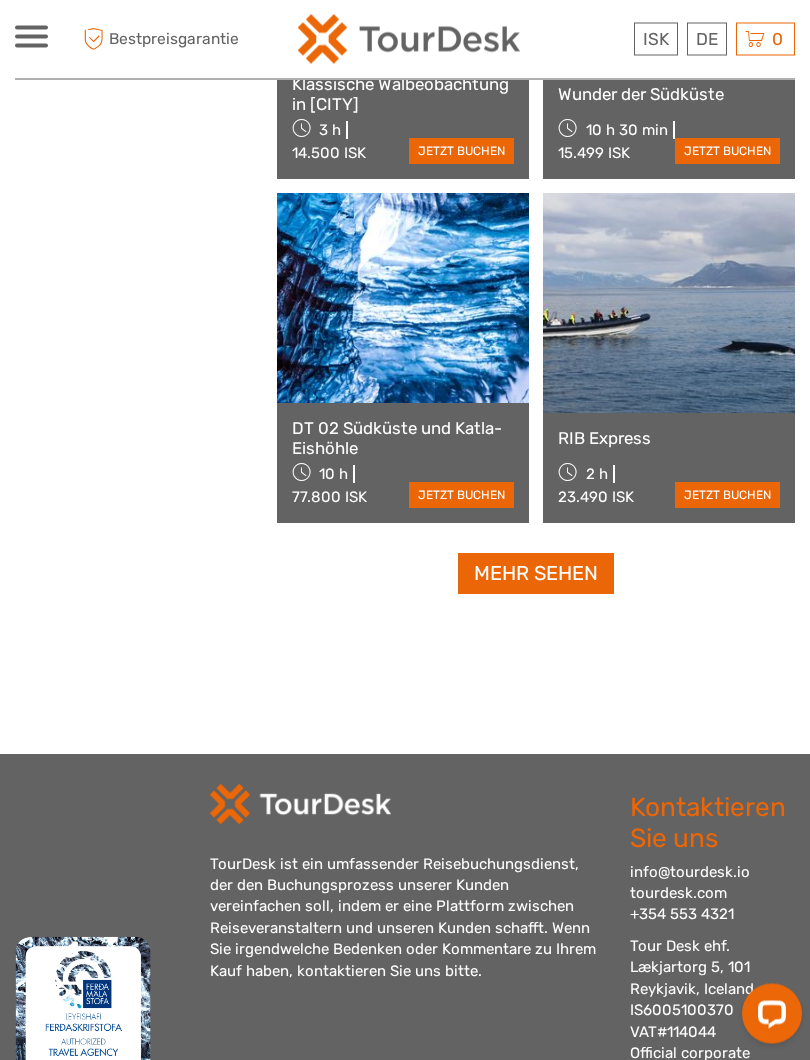 click on "Mehr sehen" at bounding box center (536, 574) 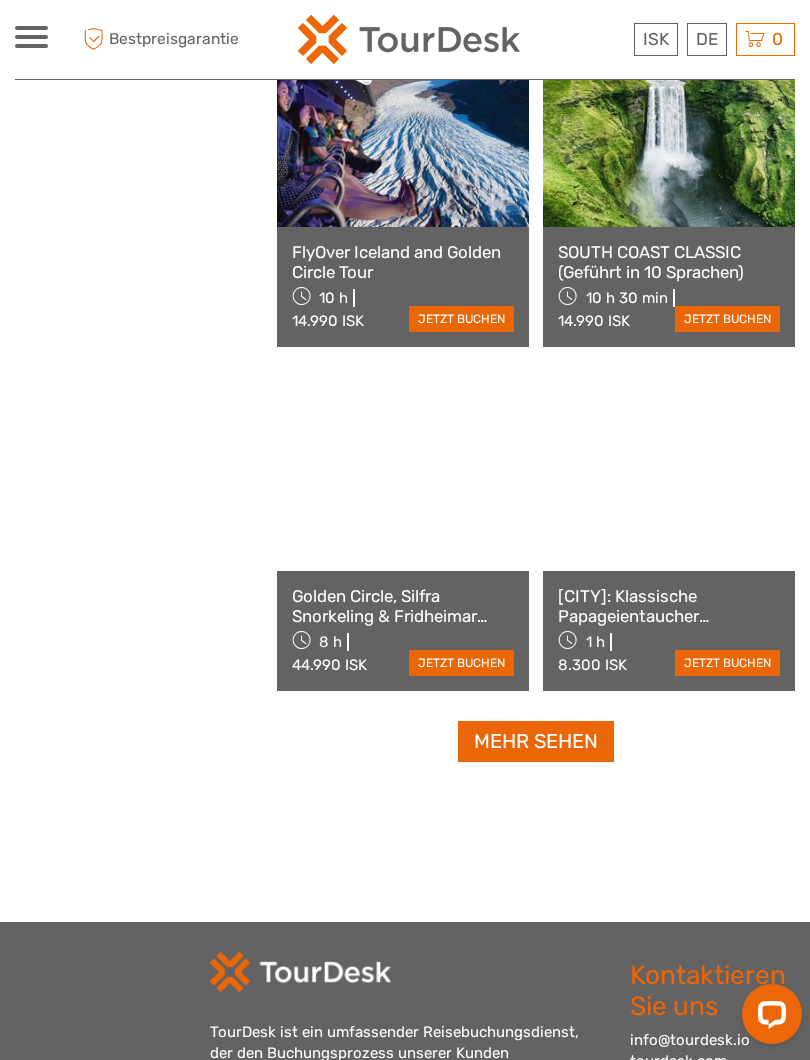 scroll, scrollTop: 8940, scrollLeft: 0, axis: vertical 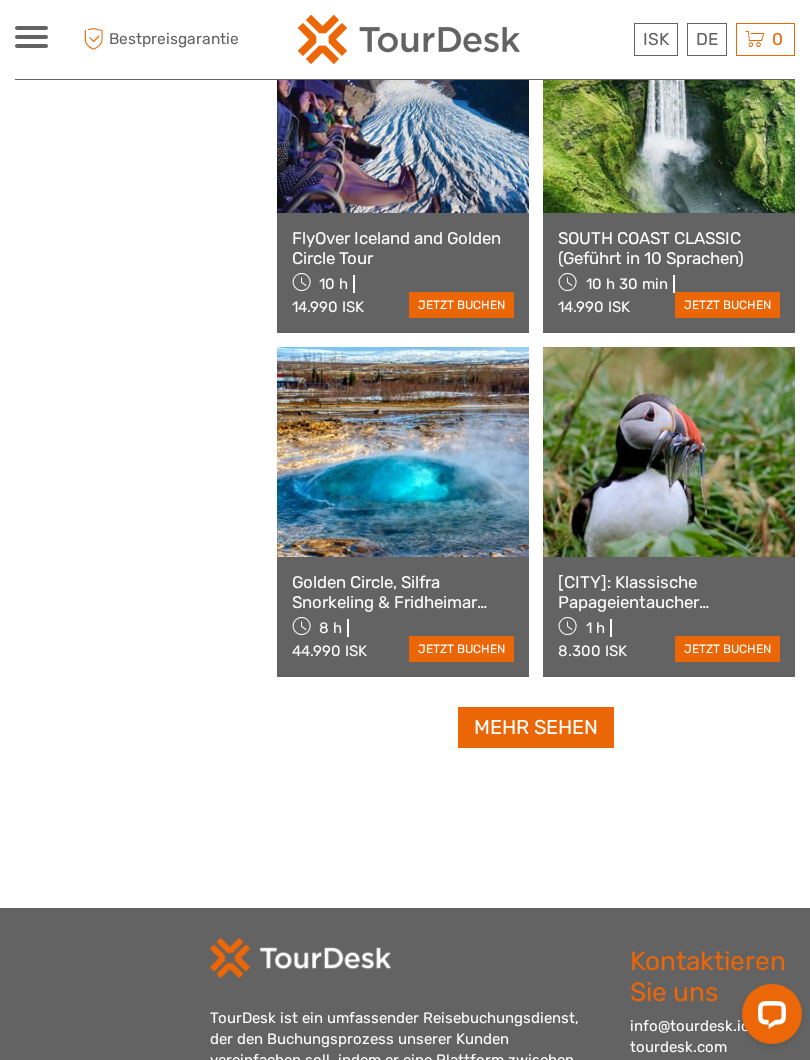 click on "Mehr sehen" at bounding box center [536, 727] 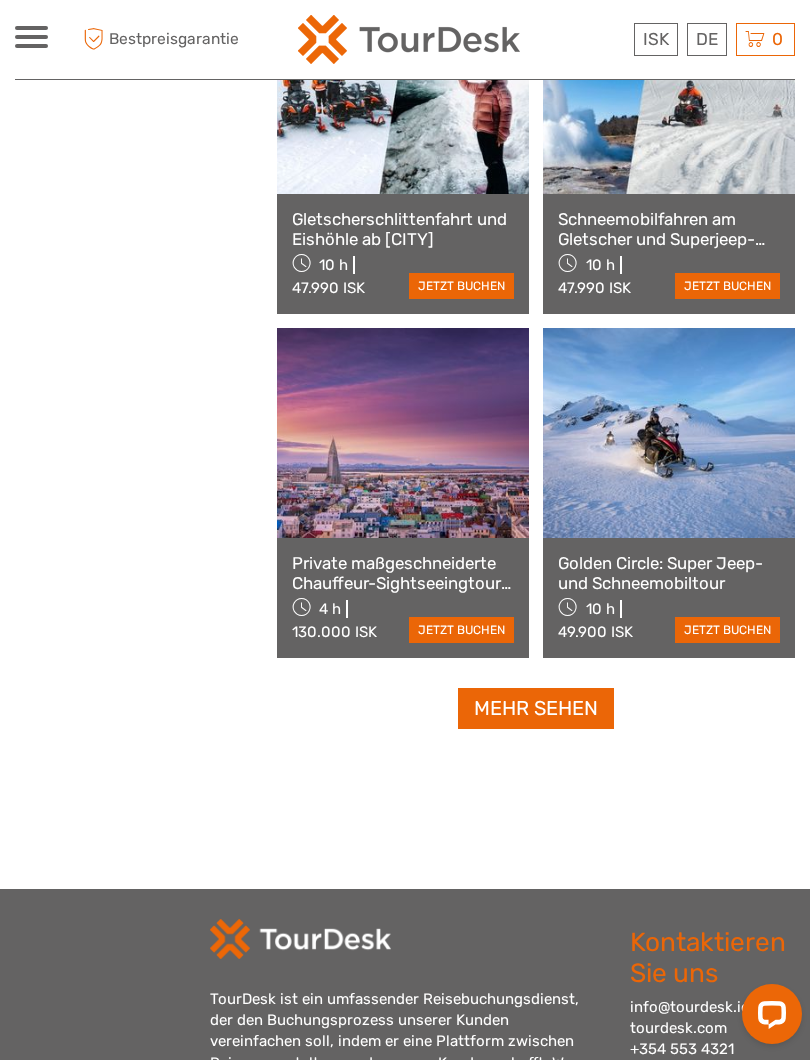 scroll, scrollTop: 12056, scrollLeft: 0, axis: vertical 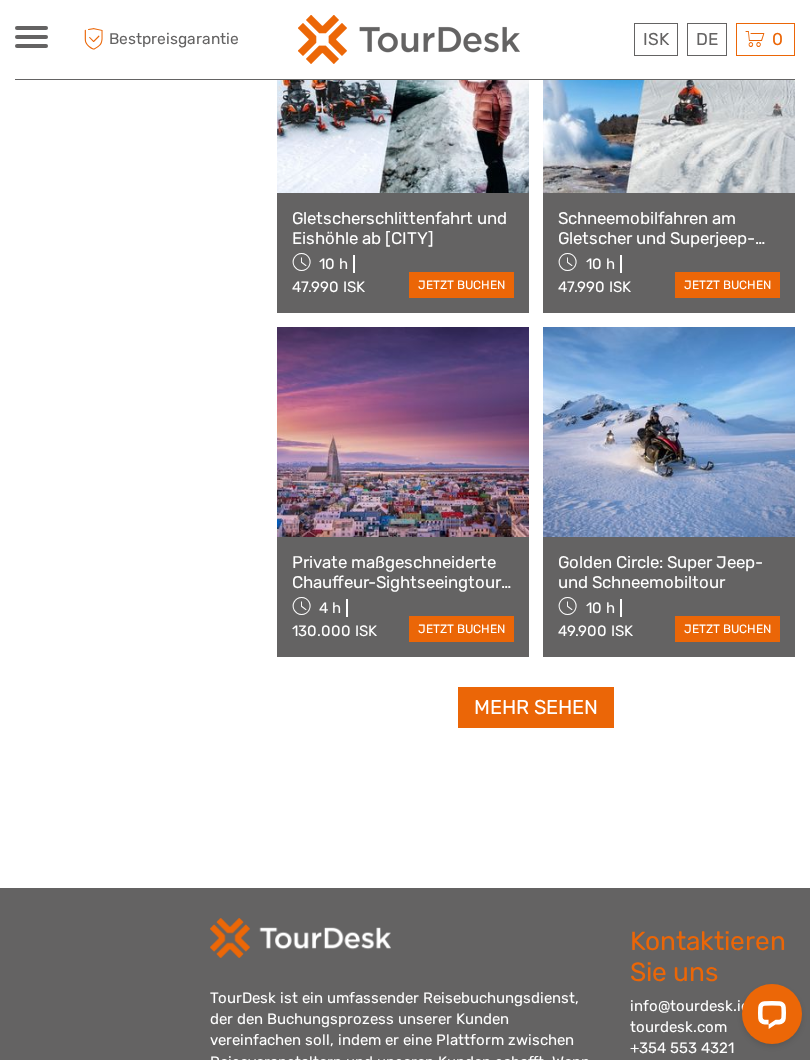 click on "Mehr sehen" at bounding box center [536, 707] 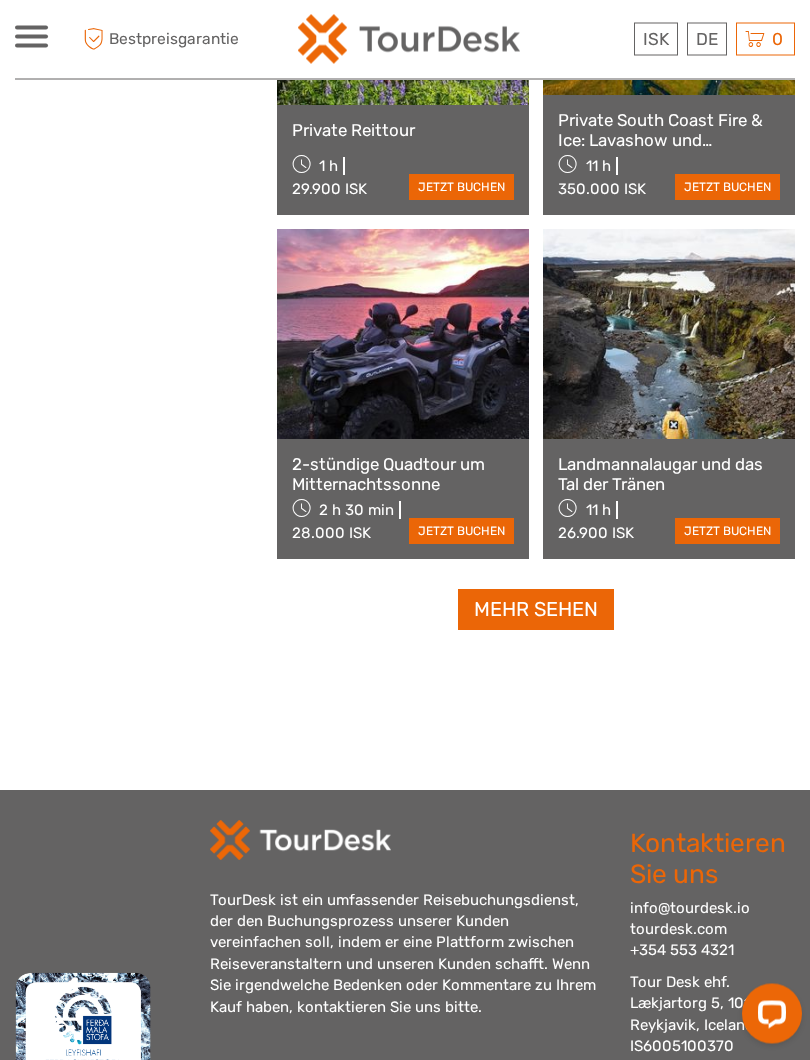 scroll, scrollTop: 15274, scrollLeft: 0, axis: vertical 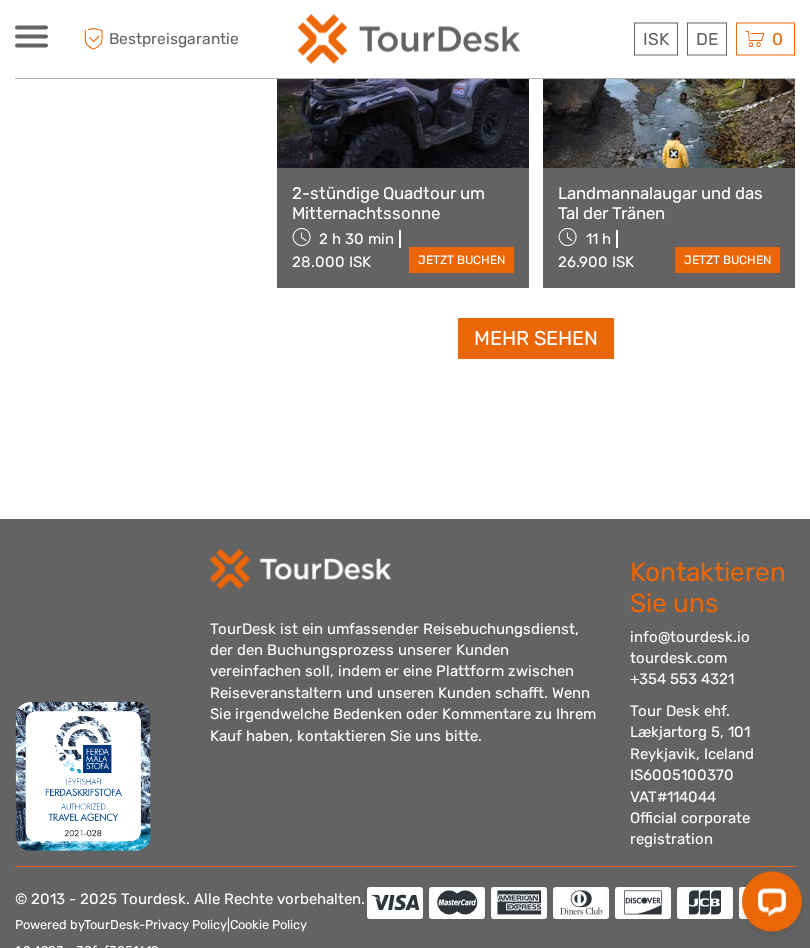 click on "Mehr sehen" at bounding box center [536, 339] 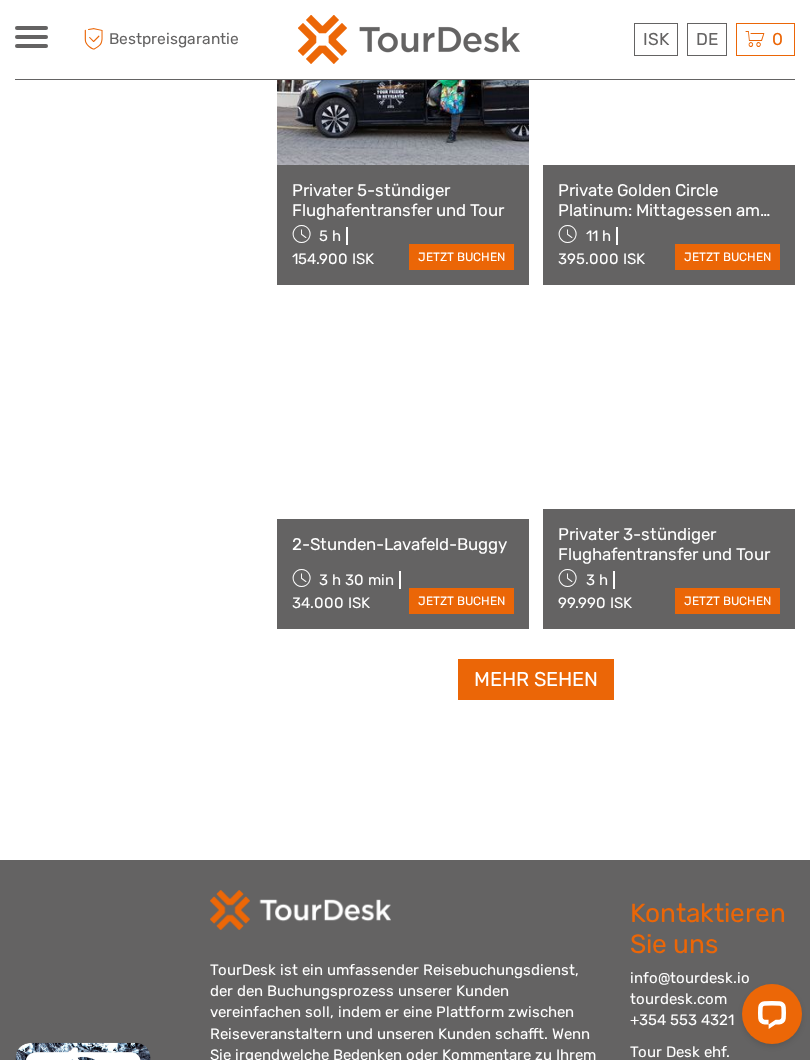 scroll, scrollTop: 18316, scrollLeft: 0, axis: vertical 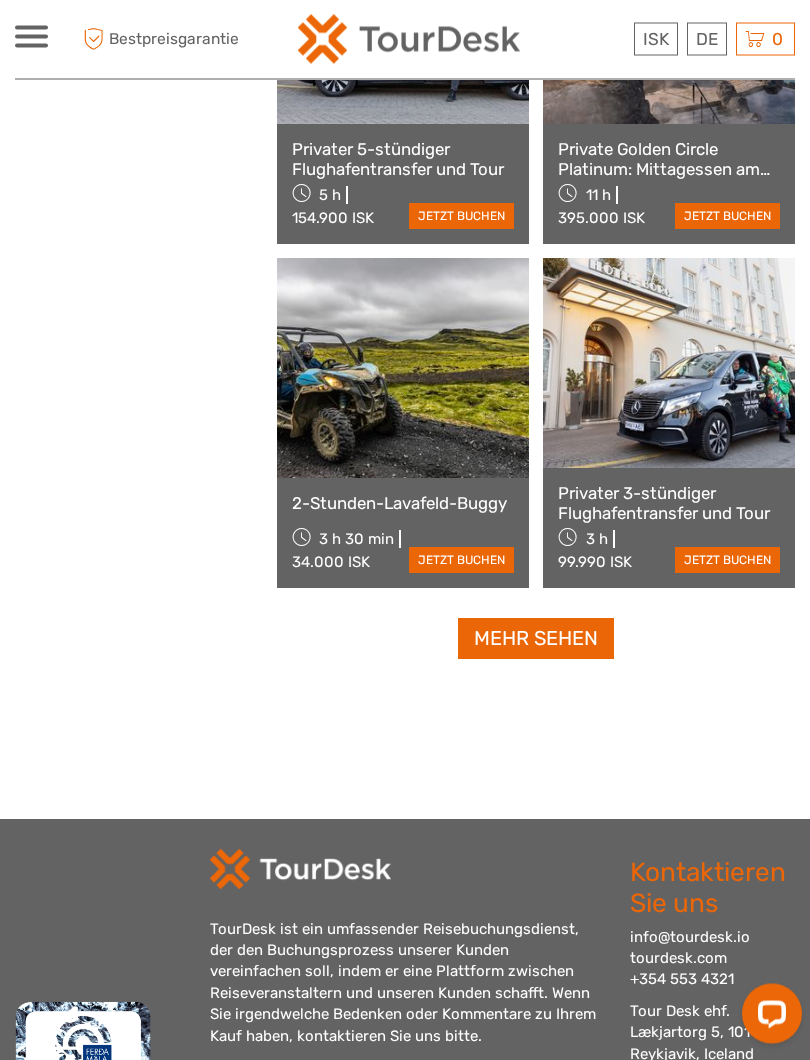 click on "Mehr sehen" at bounding box center (536, 639) 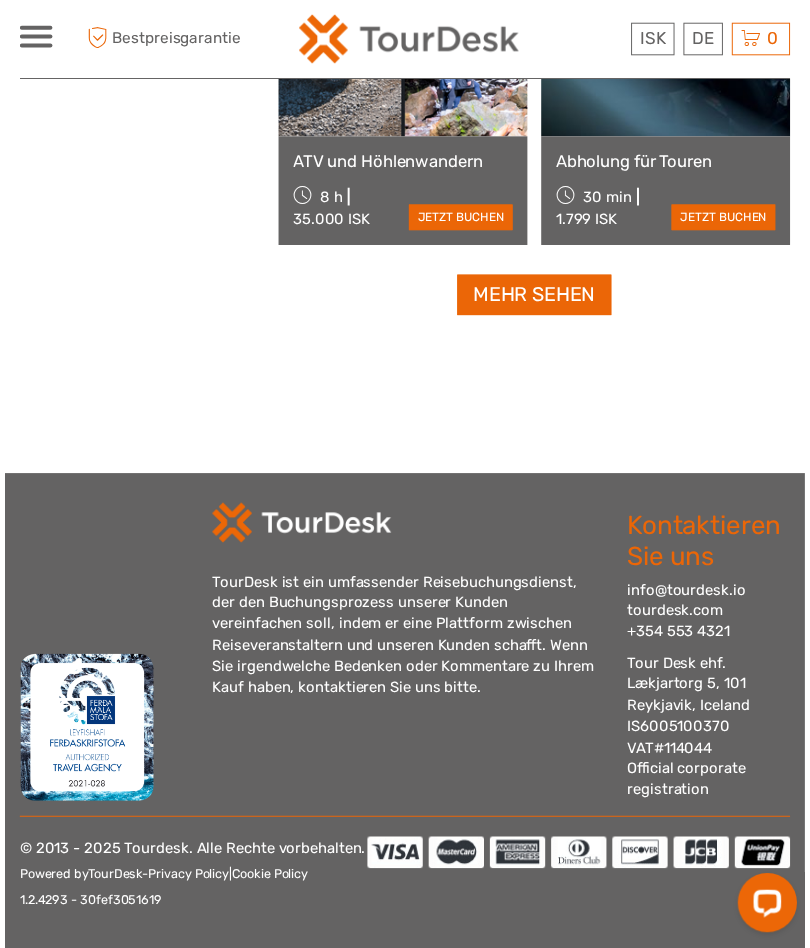 scroll, scrollTop: 21765, scrollLeft: 0, axis: vertical 